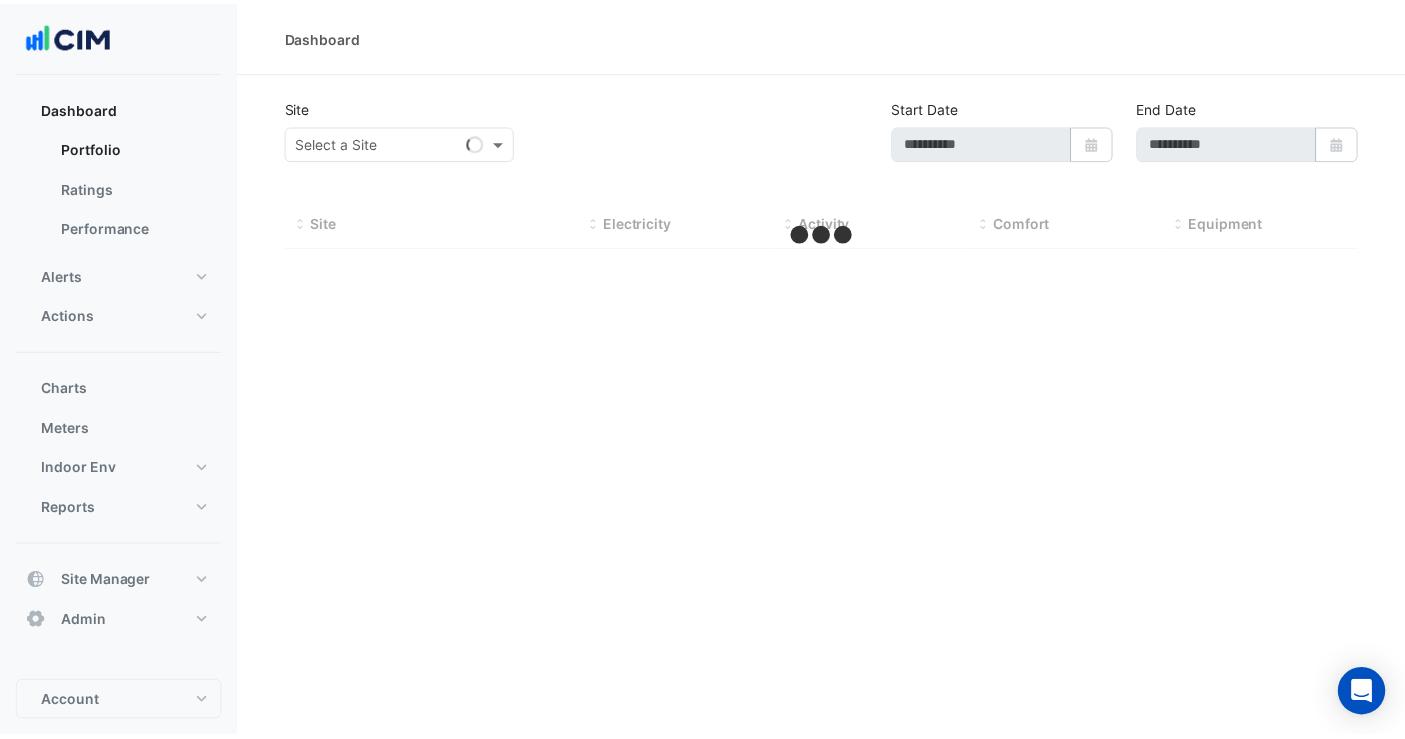 scroll, scrollTop: 0, scrollLeft: 0, axis: both 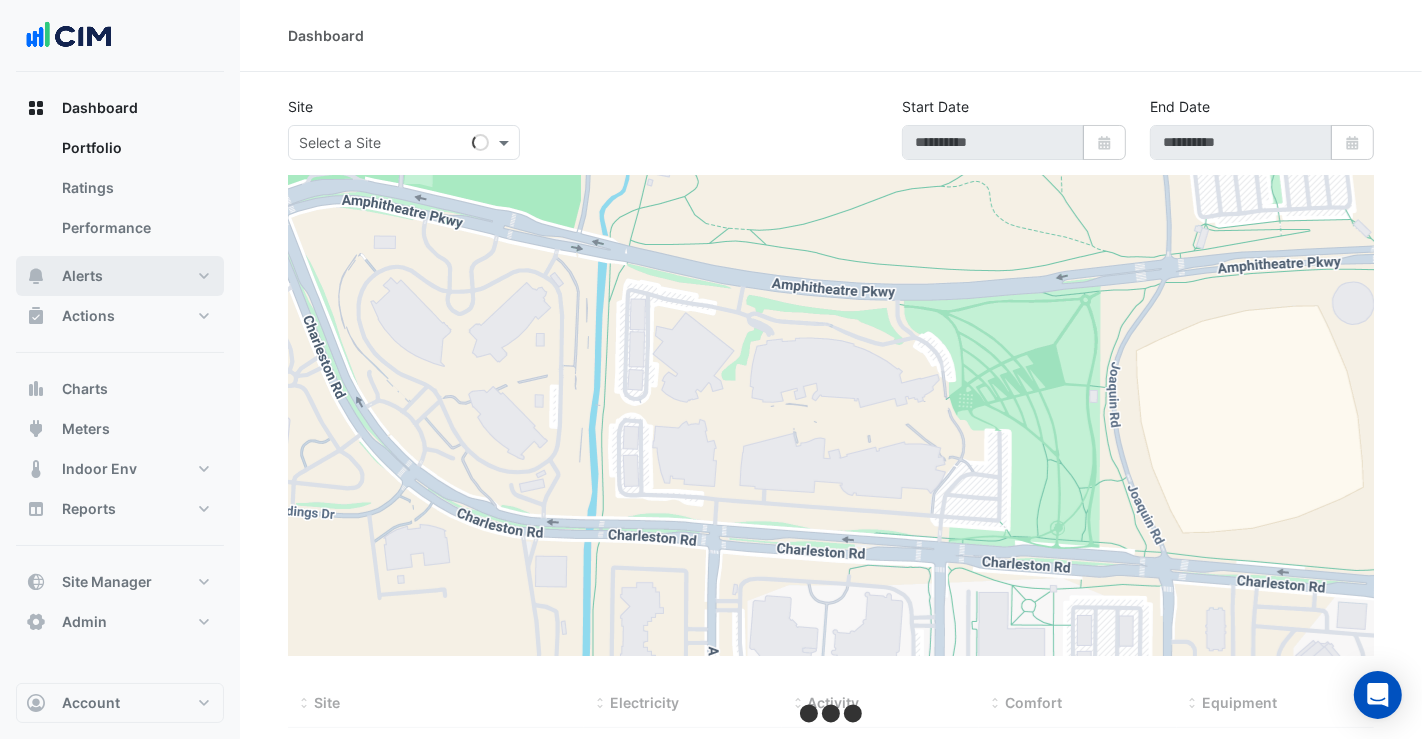 click on "Alerts" at bounding box center [120, 276] 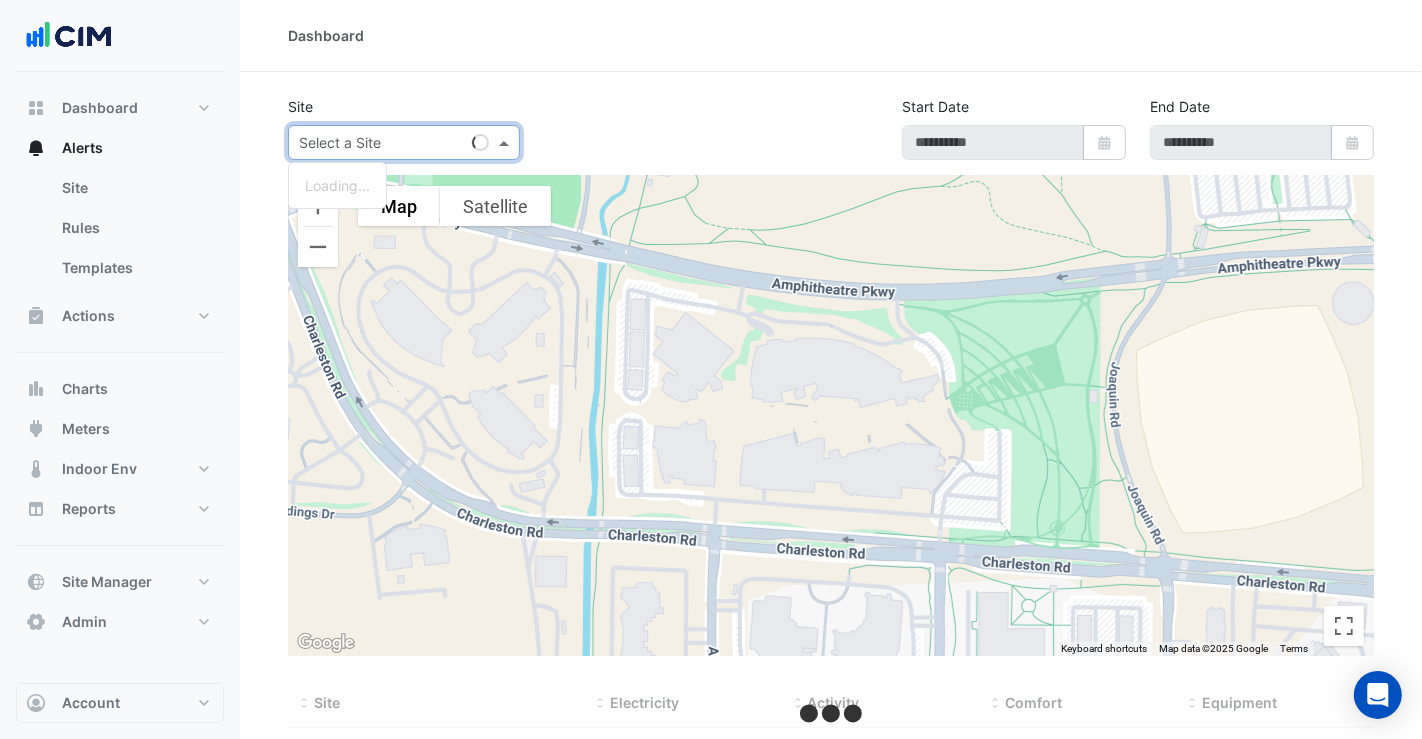 click at bounding box center [384, 143] 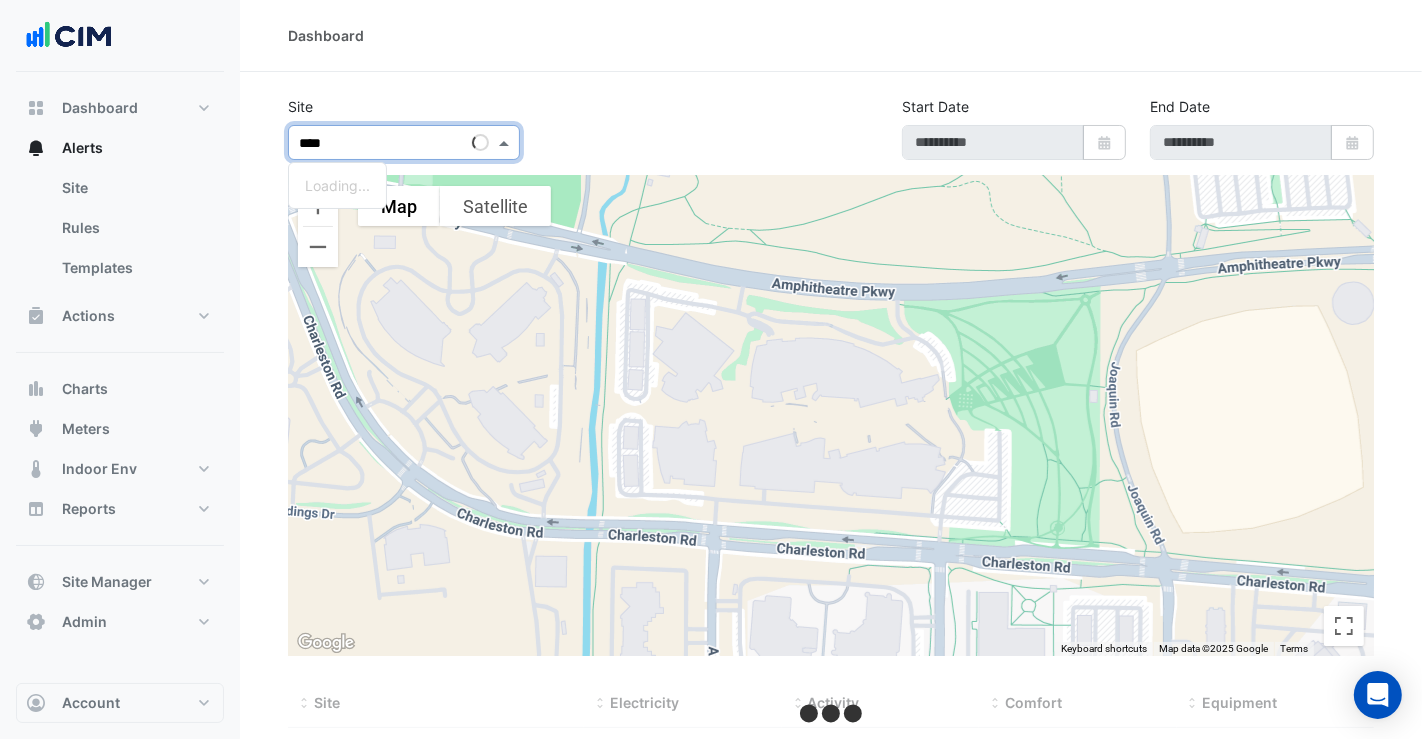 type on "*****" 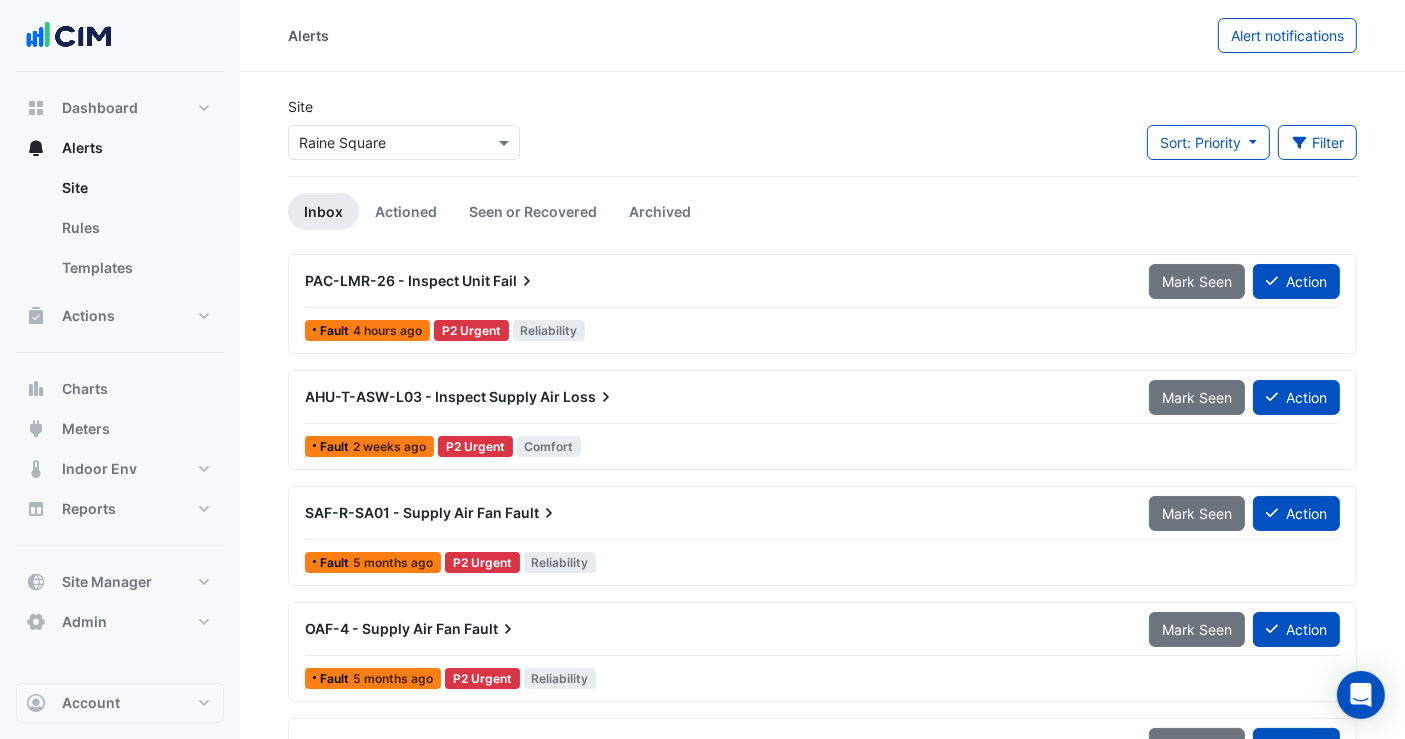 click at bounding box center [384, 143] 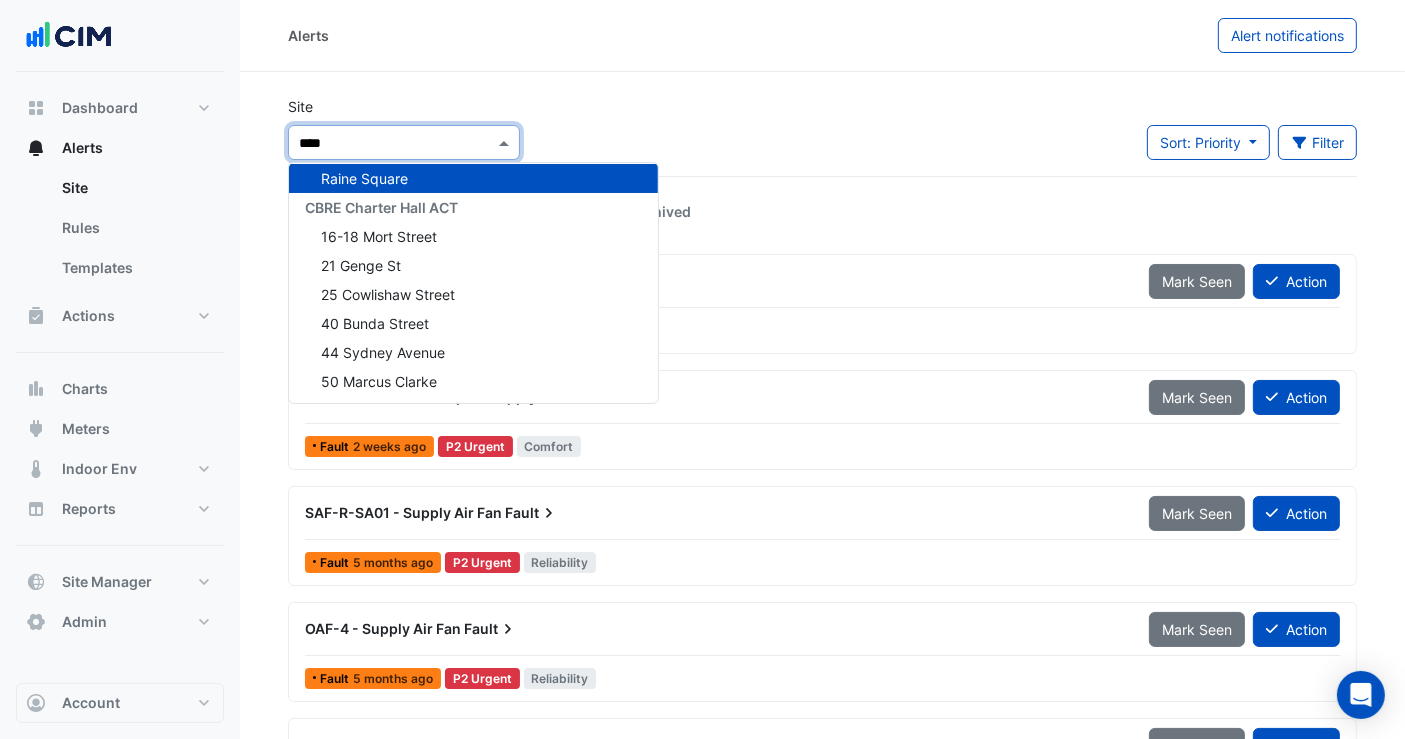scroll, scrollTop: 935, scrollLeft: 0, axis: vertical 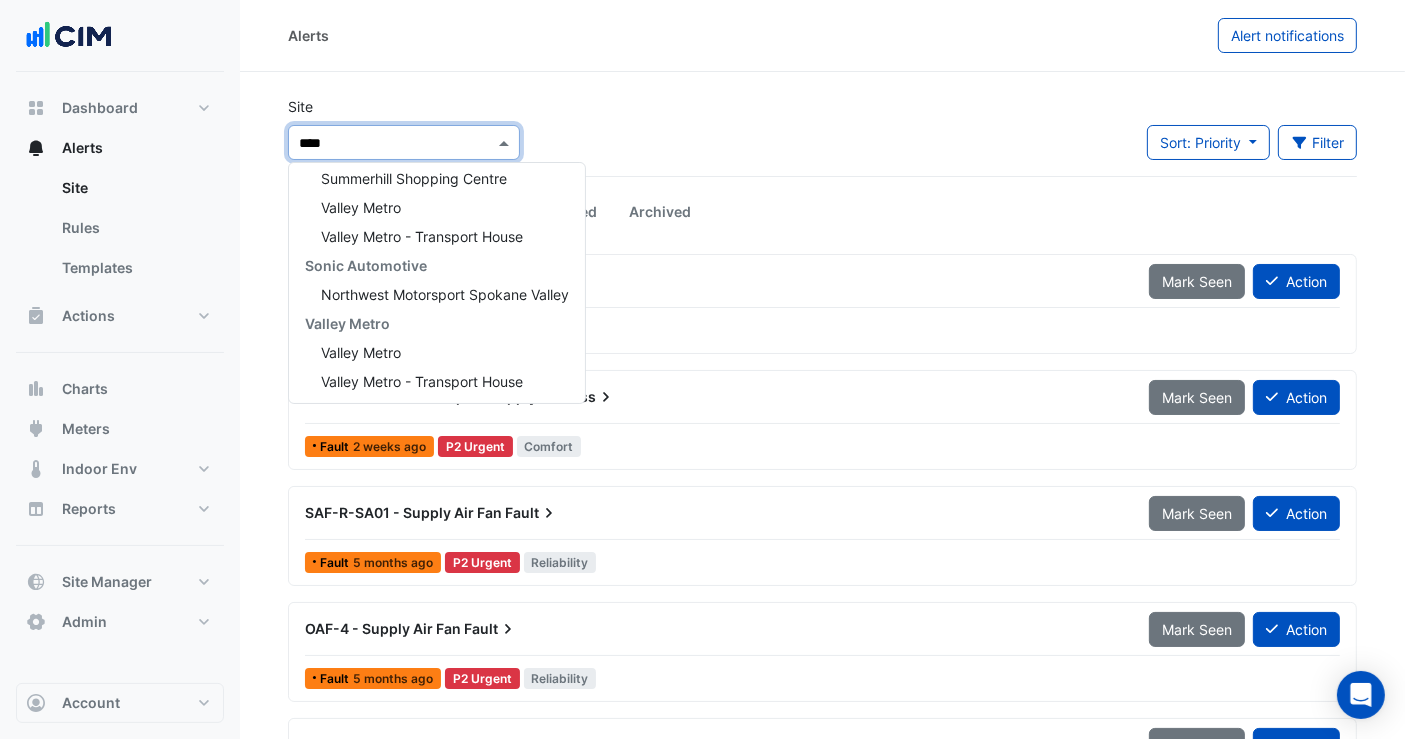 type on "*****" 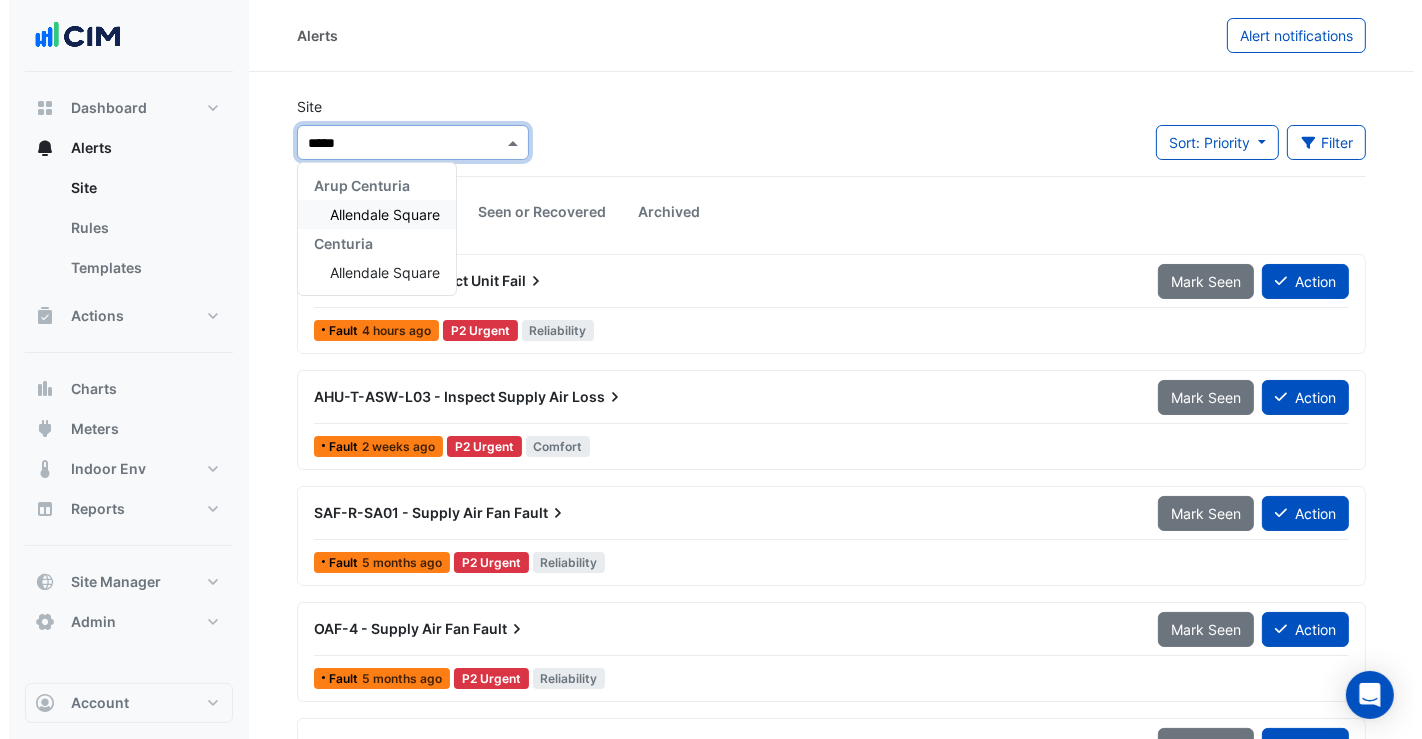 scroll, scrollTop: 0, scrollLeft: 0, axis: both 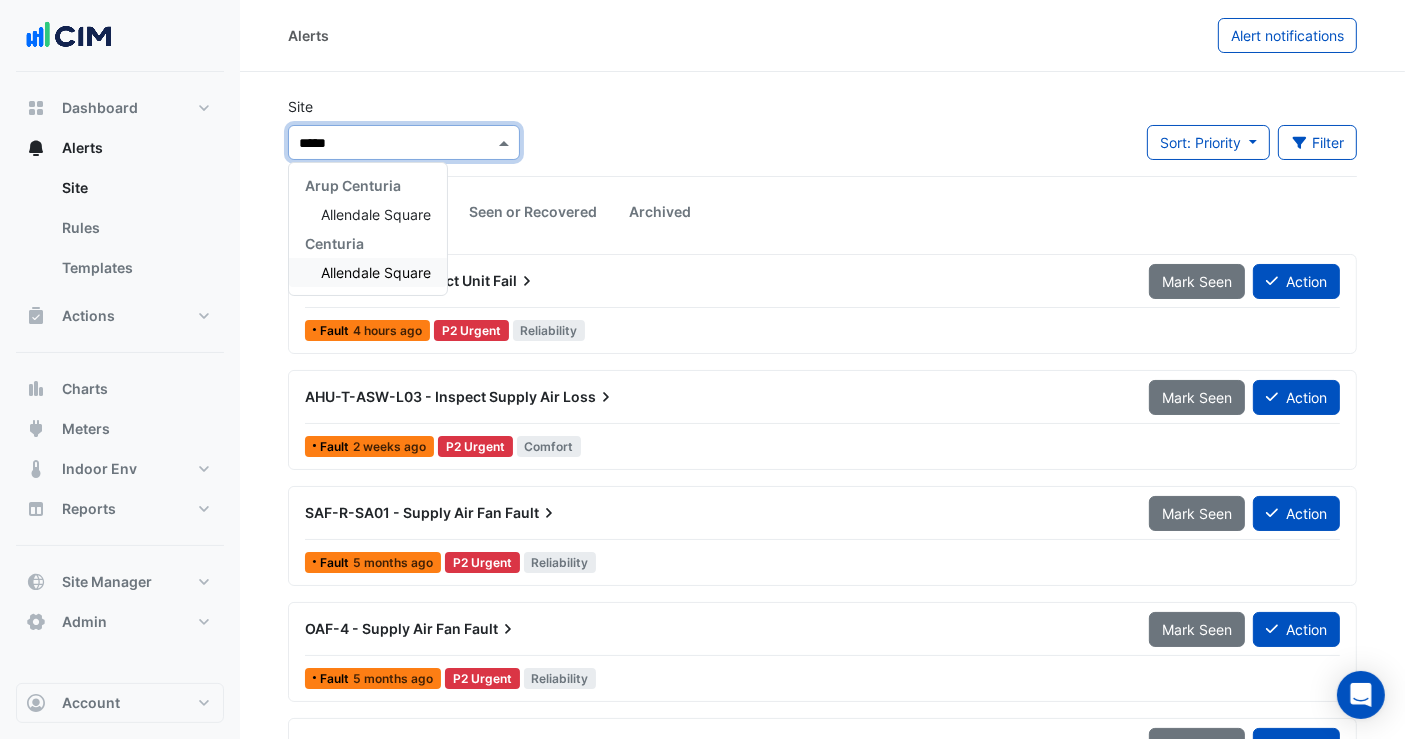 click on "Allendale Square" at bounding box center (376, 272) 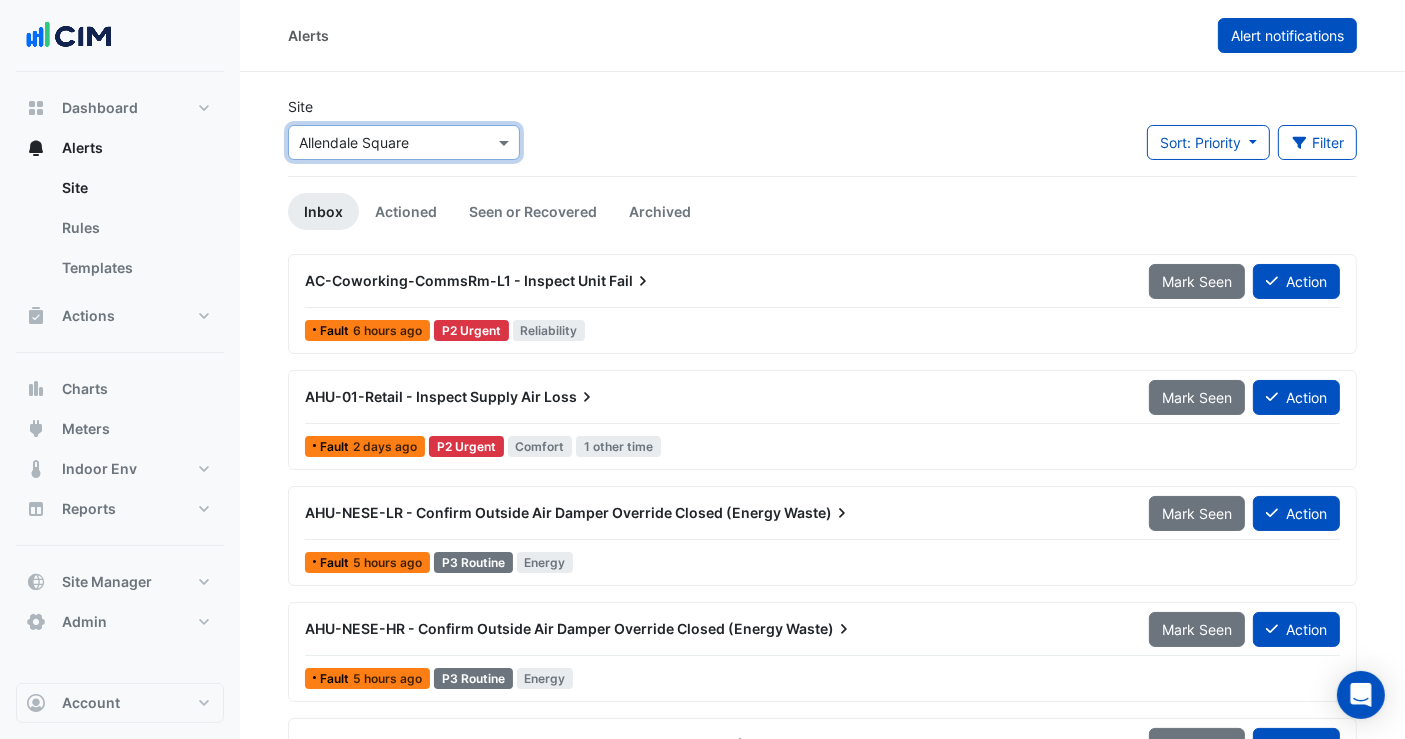click on "Alert notifications" 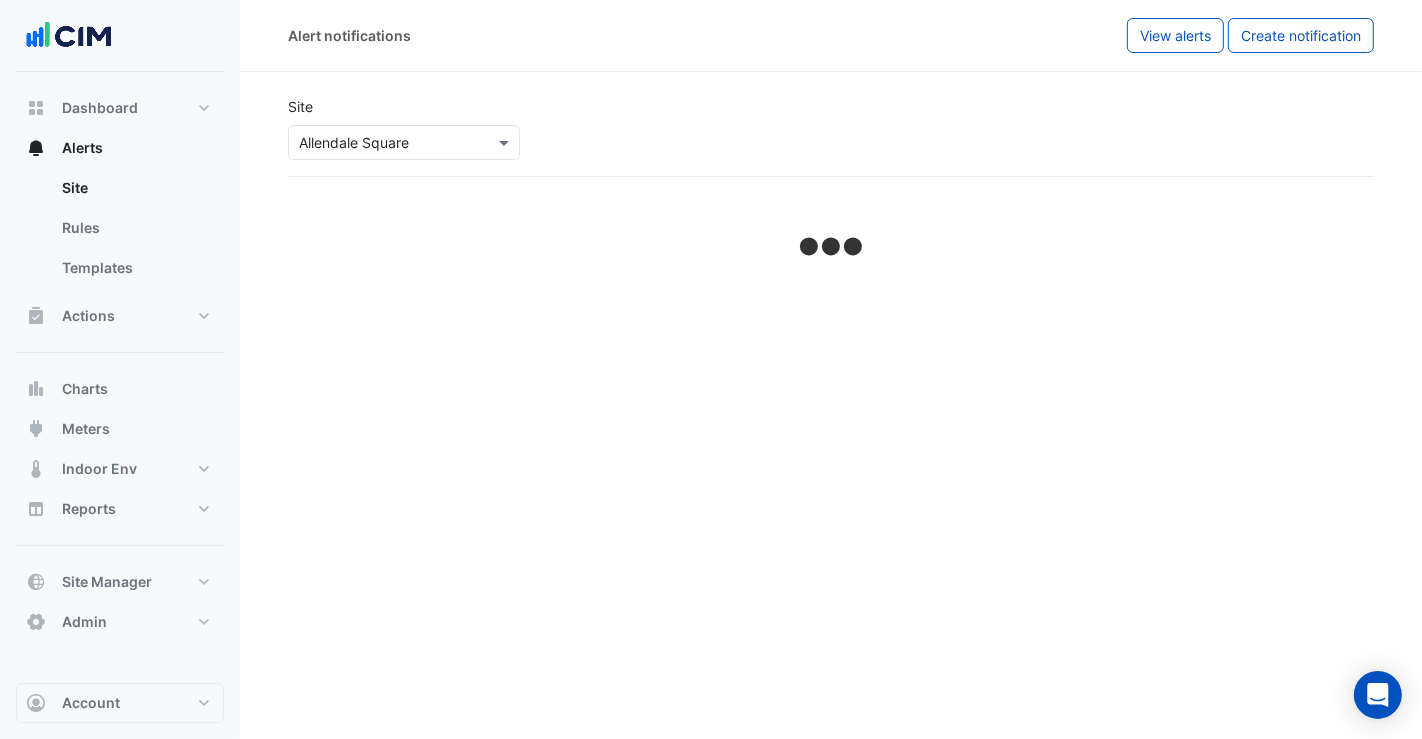 select on "*****" 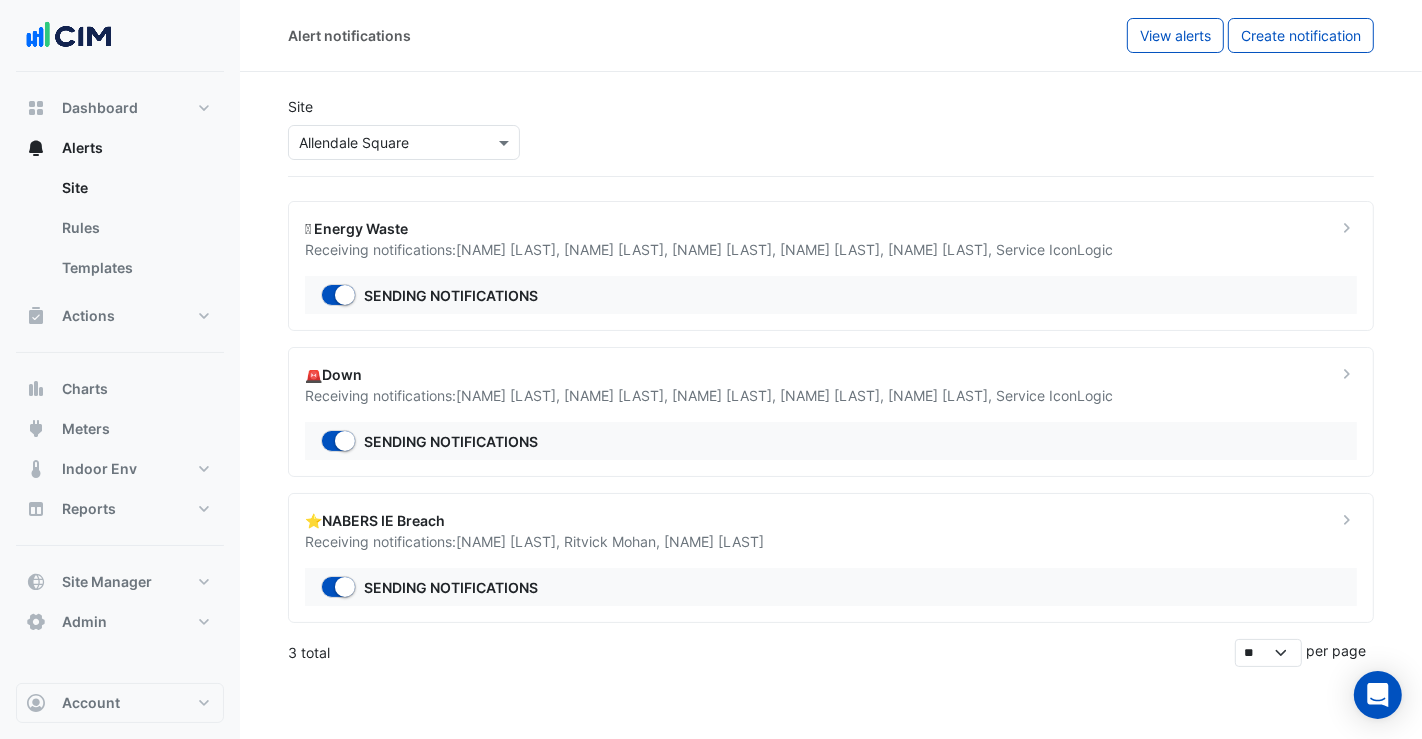 click on "[NAME] [LAST] ," 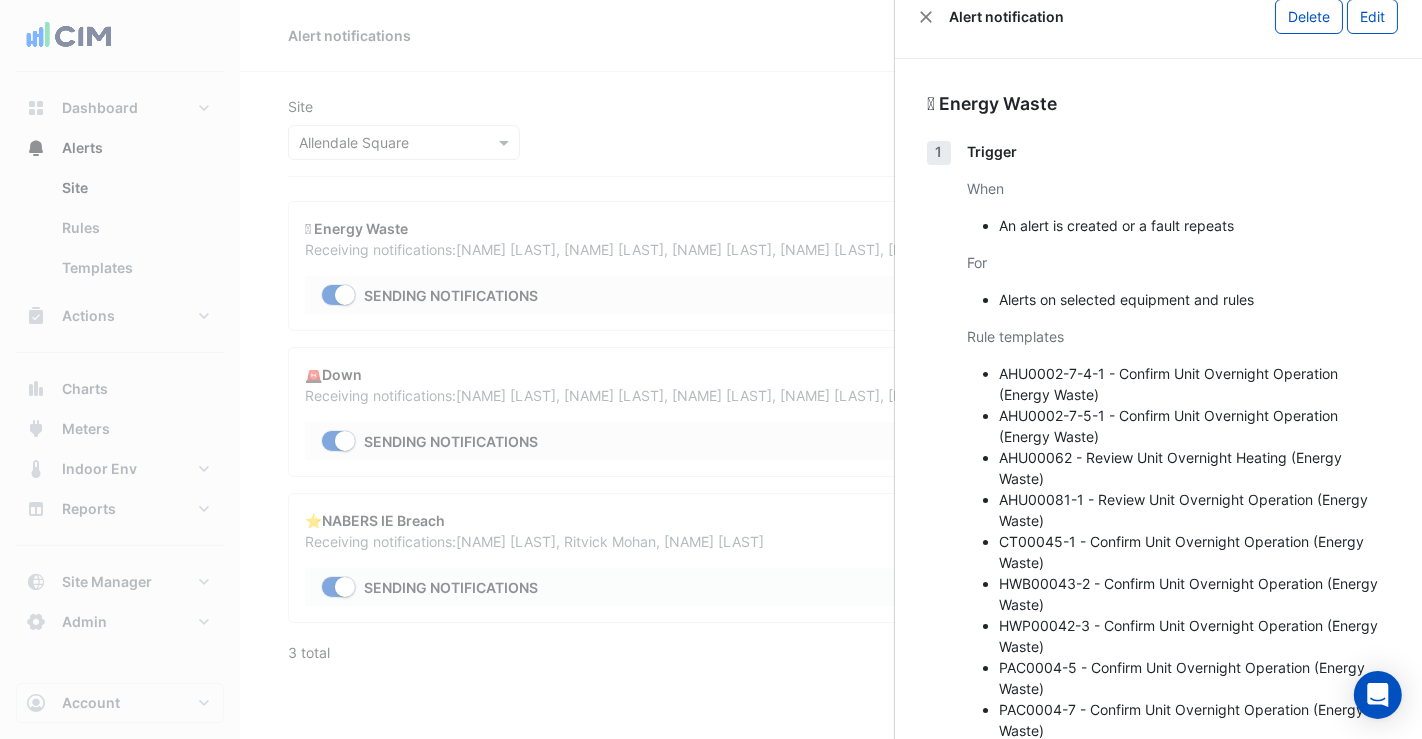 scroll, scrollTop: 0, scrollLeft: 0, axis: both 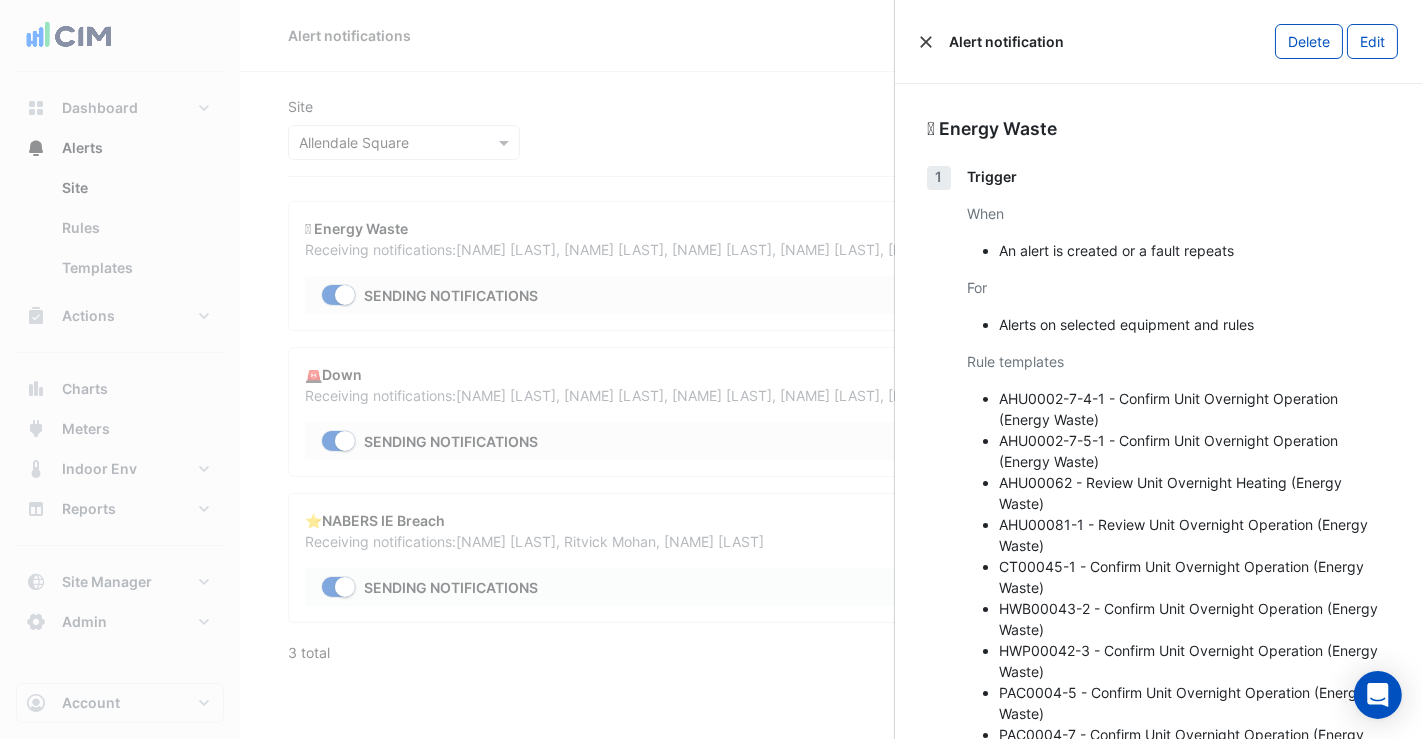 click 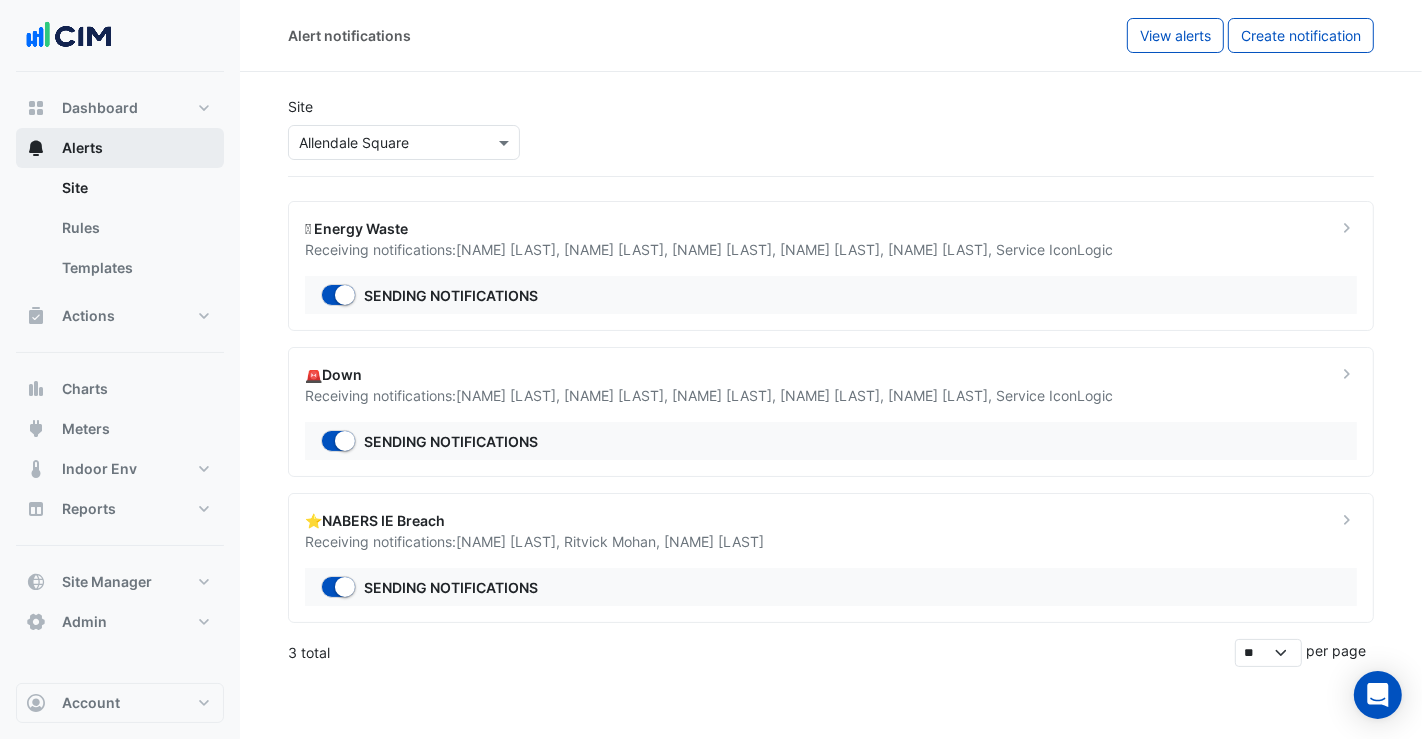 click on "Alerts" at bounding box center [120, 148] 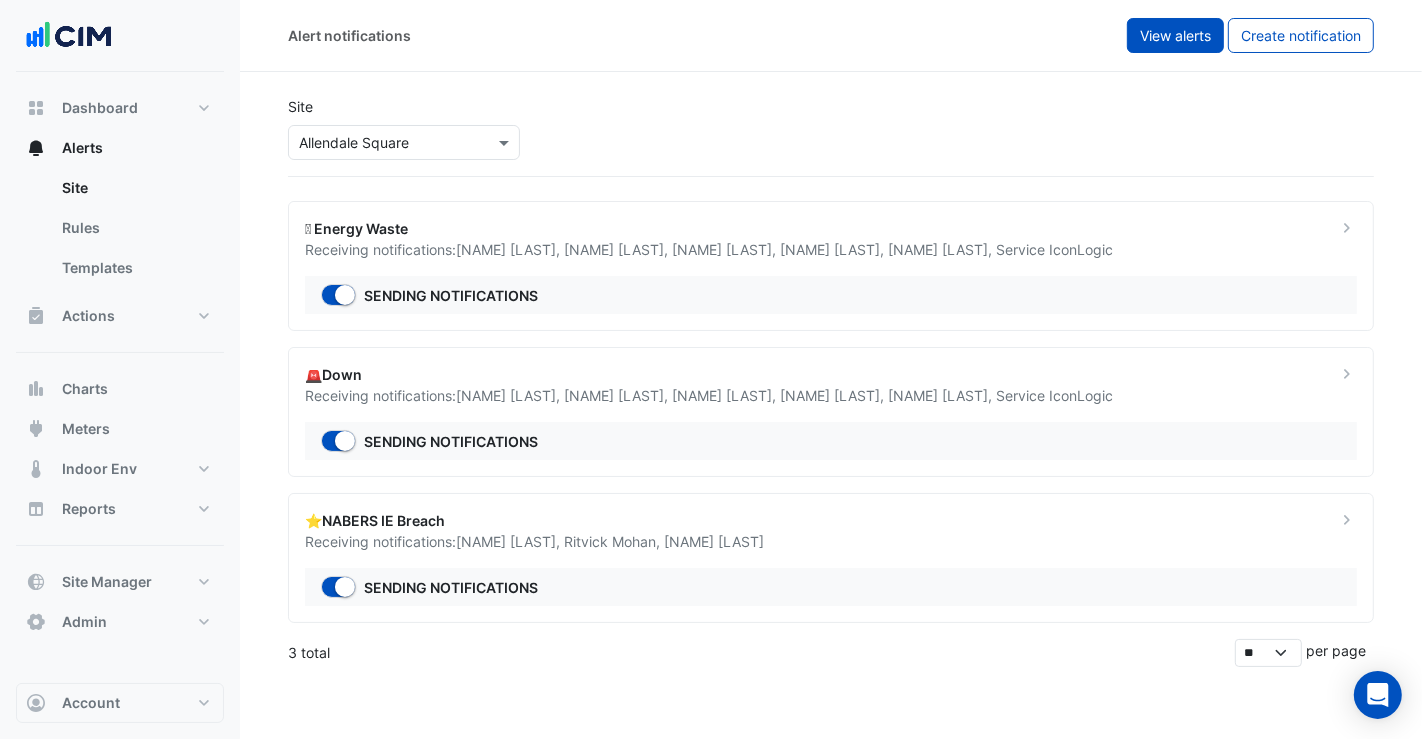 click on "View alerts" 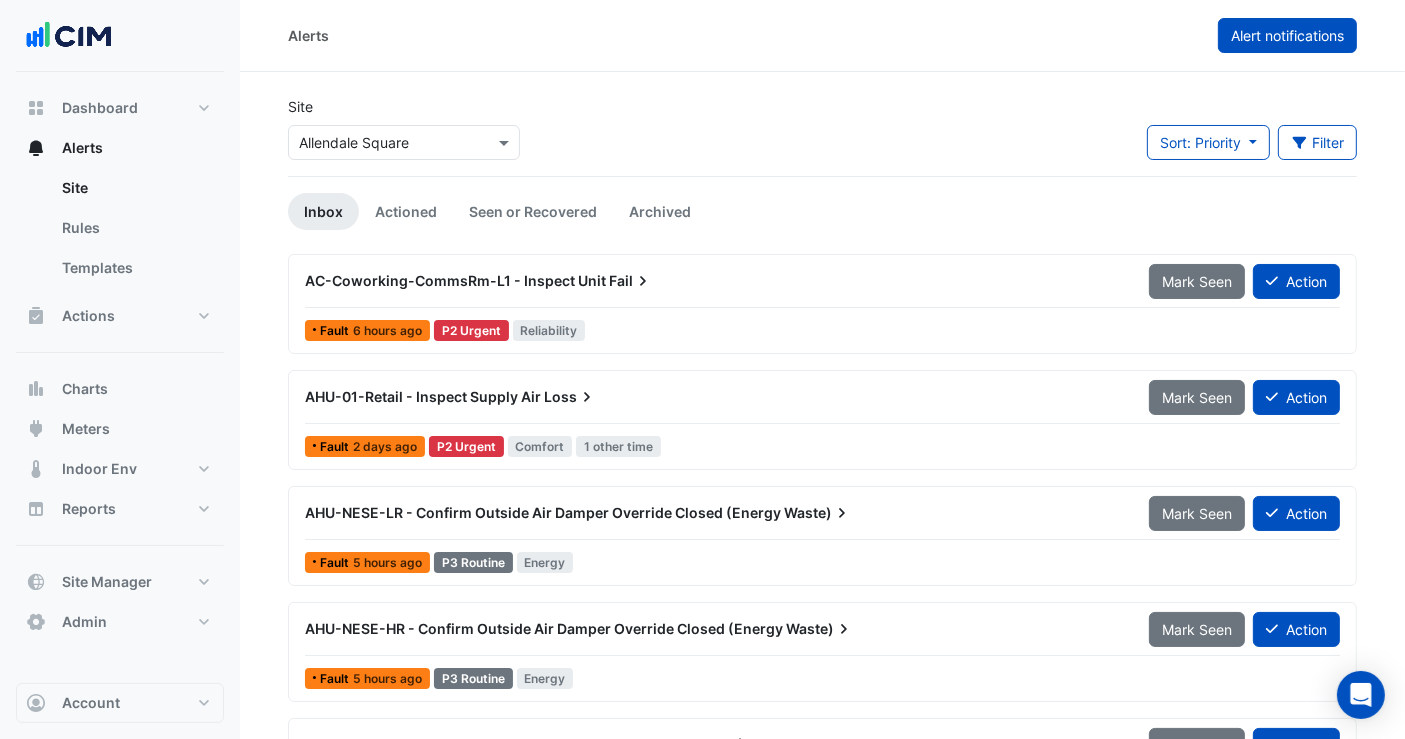 click on "Alert notifications" 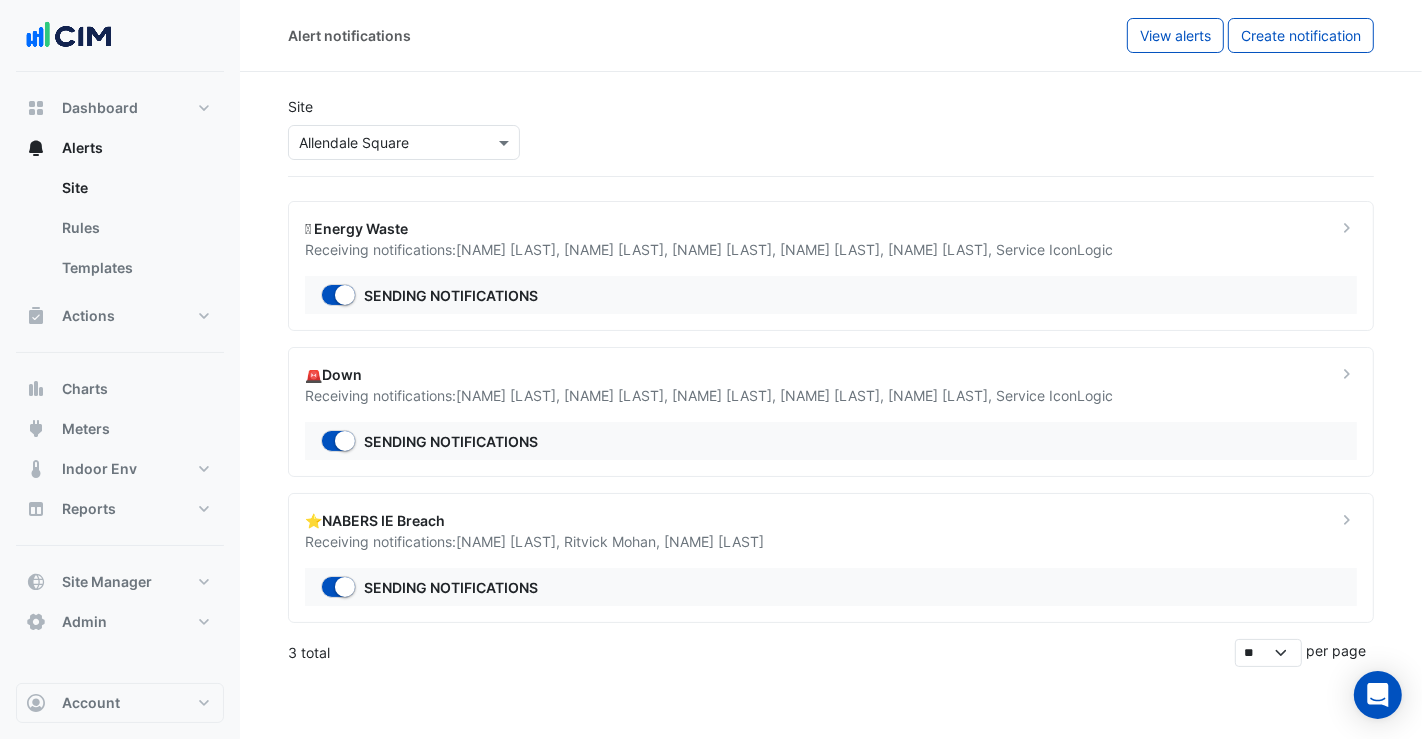 click on "Jake Hammond ," 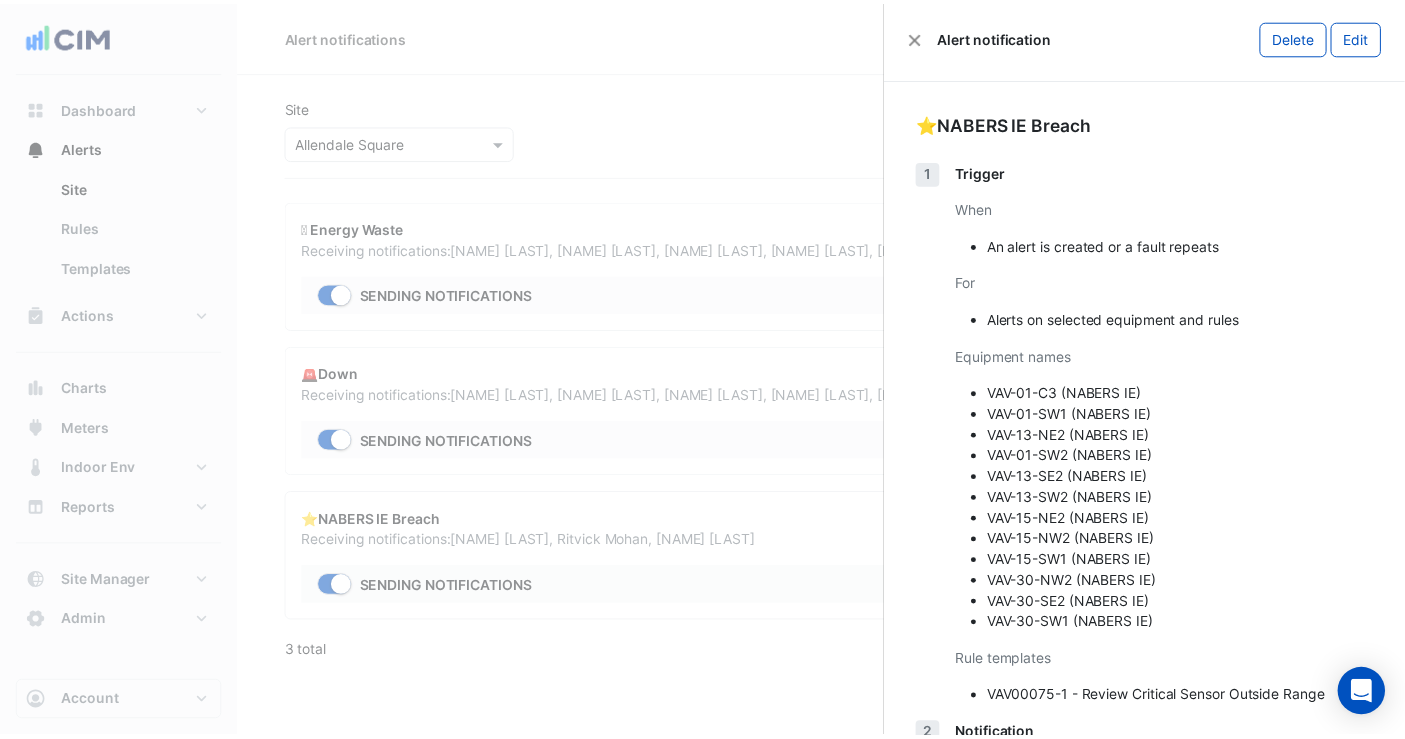 scroll, scrollTop: 0, scrollLeft: 0, axis: both 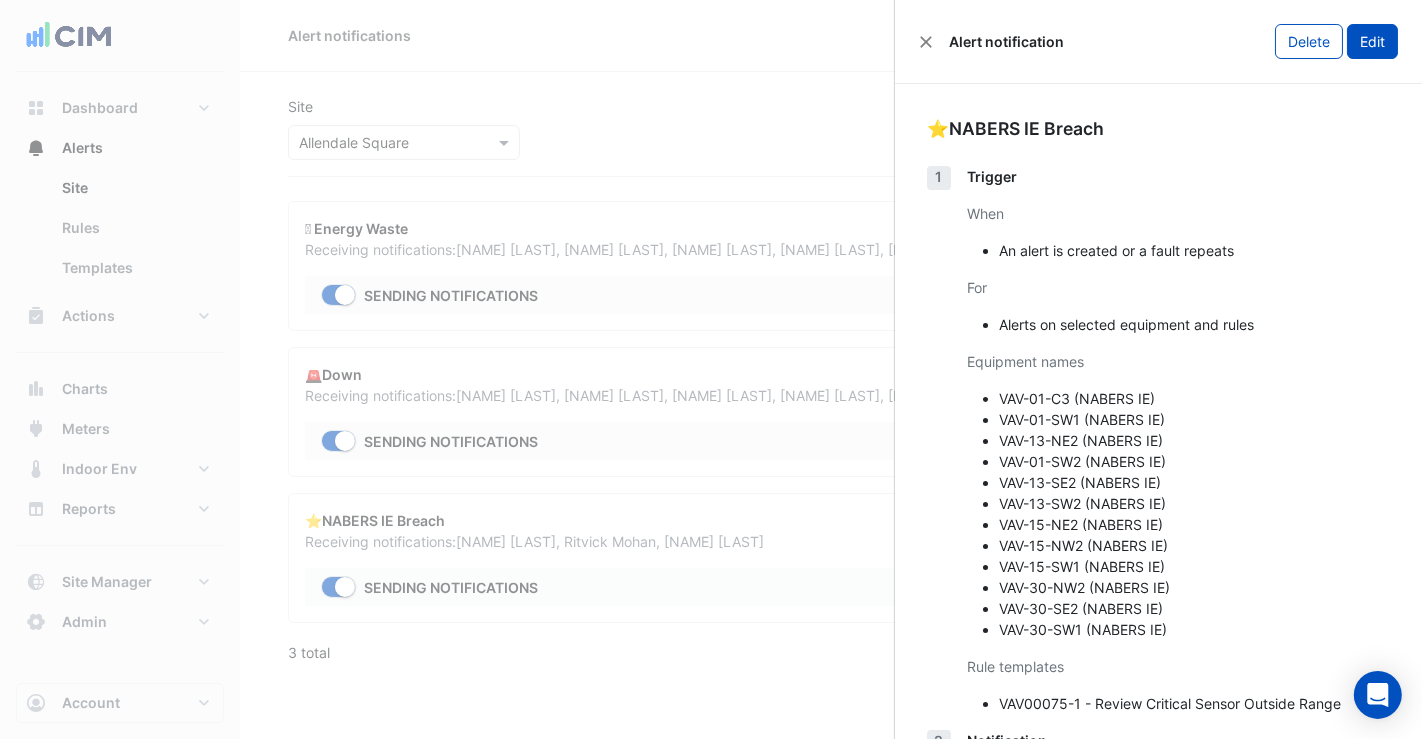 click on "Edit" 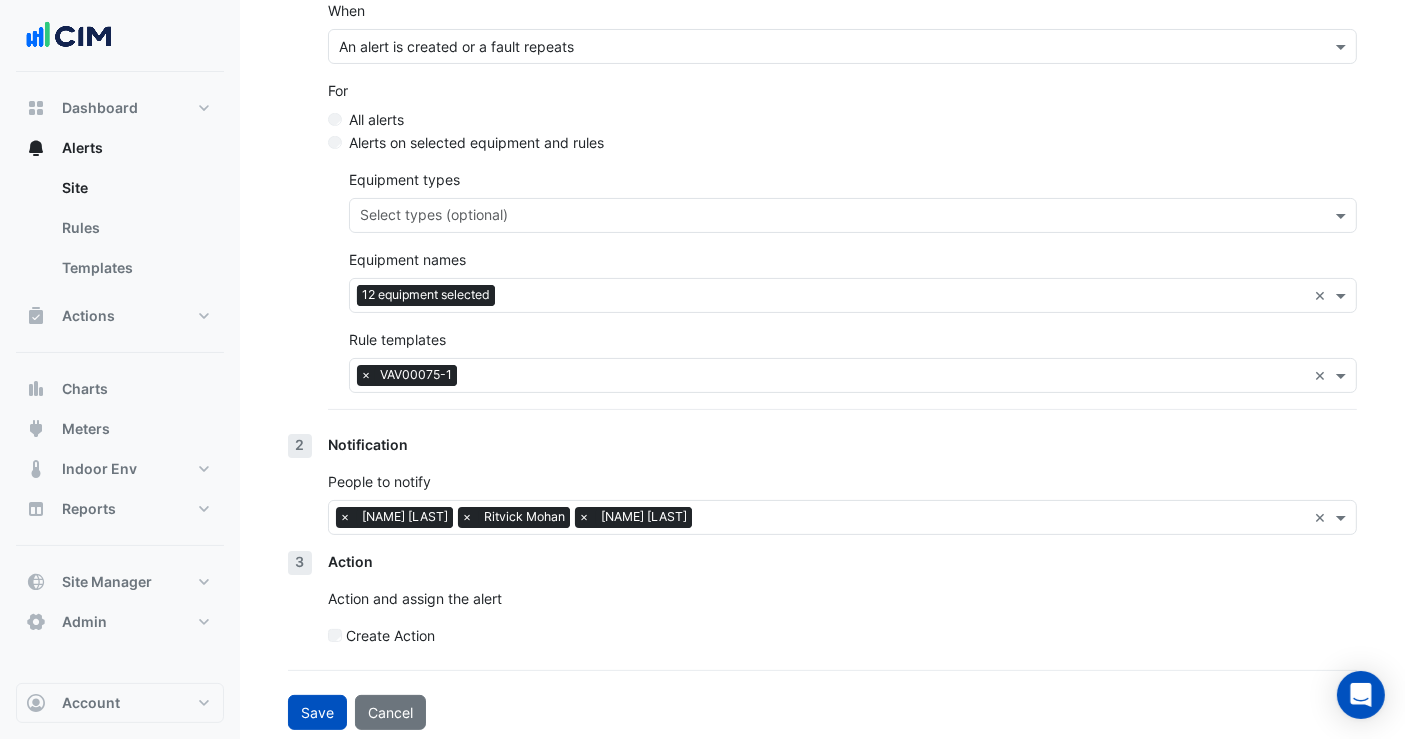 scroll, scrollTop: 331, scrollLeft: 0, axis: vertical 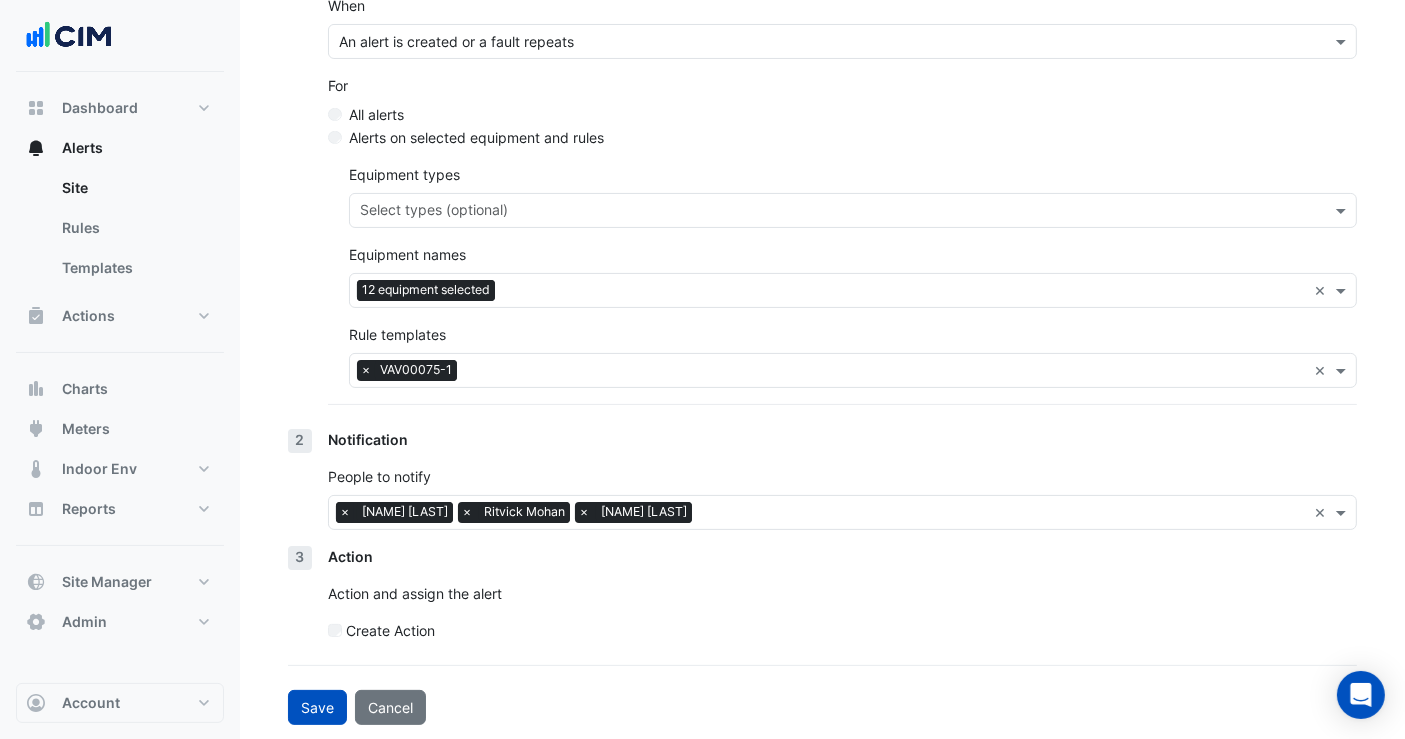 click on "×" at bounding box center (345, 512) 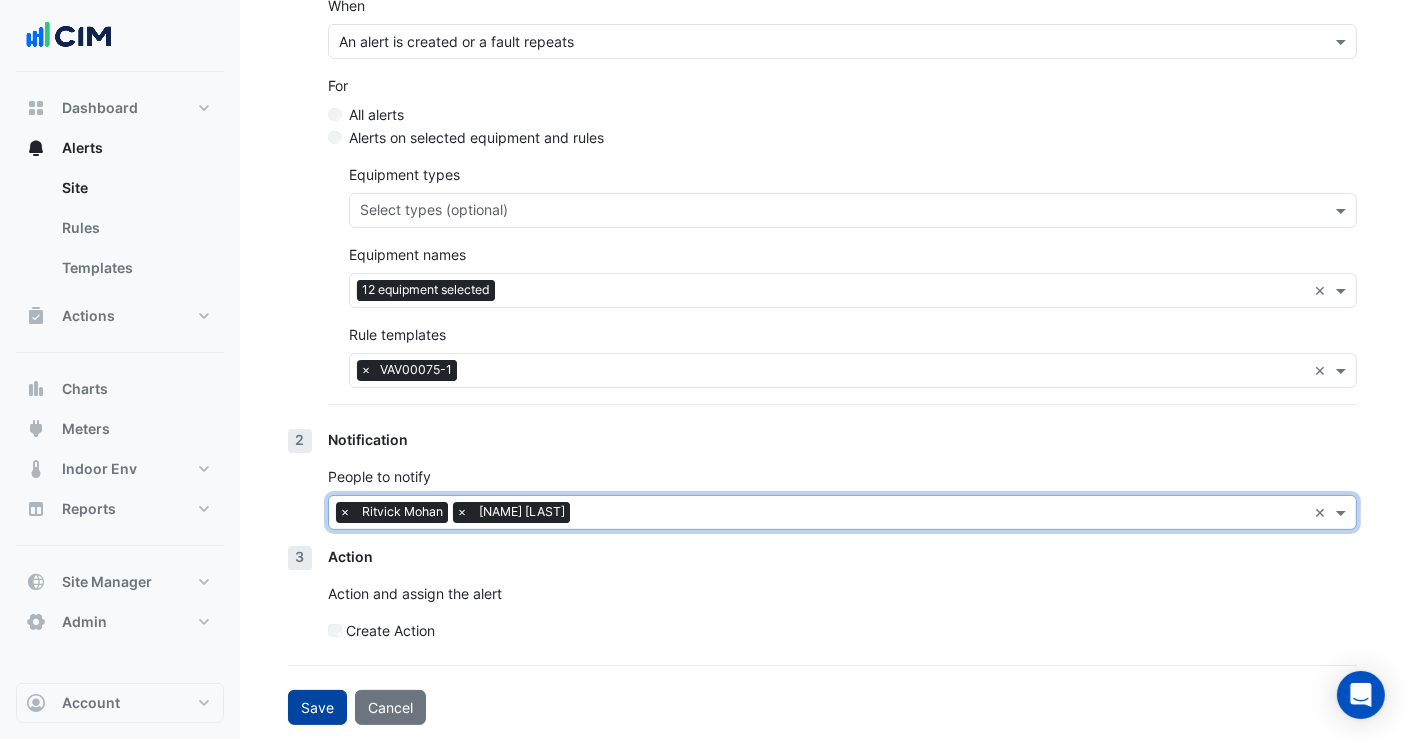 click on "Save" 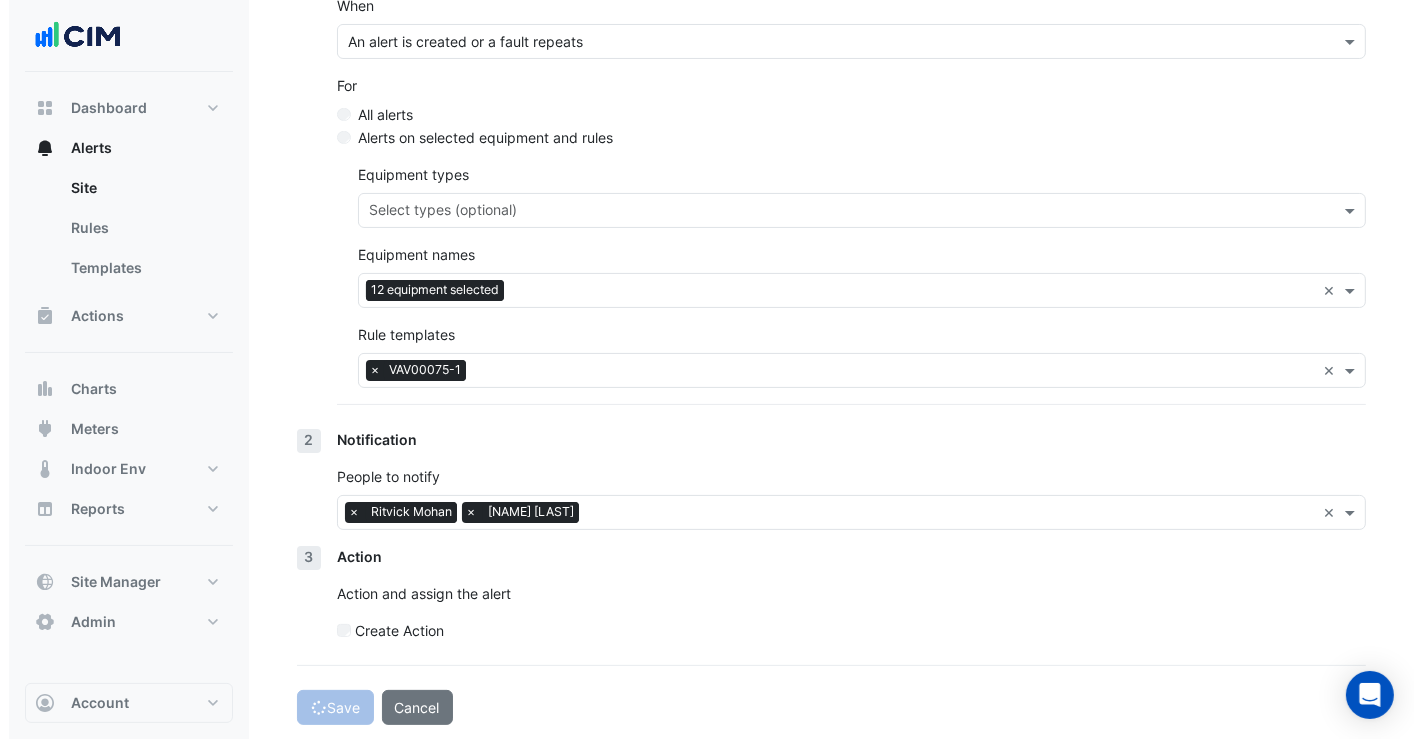scroll, scrollTop: 0, scrollLeft: 0, axis: both 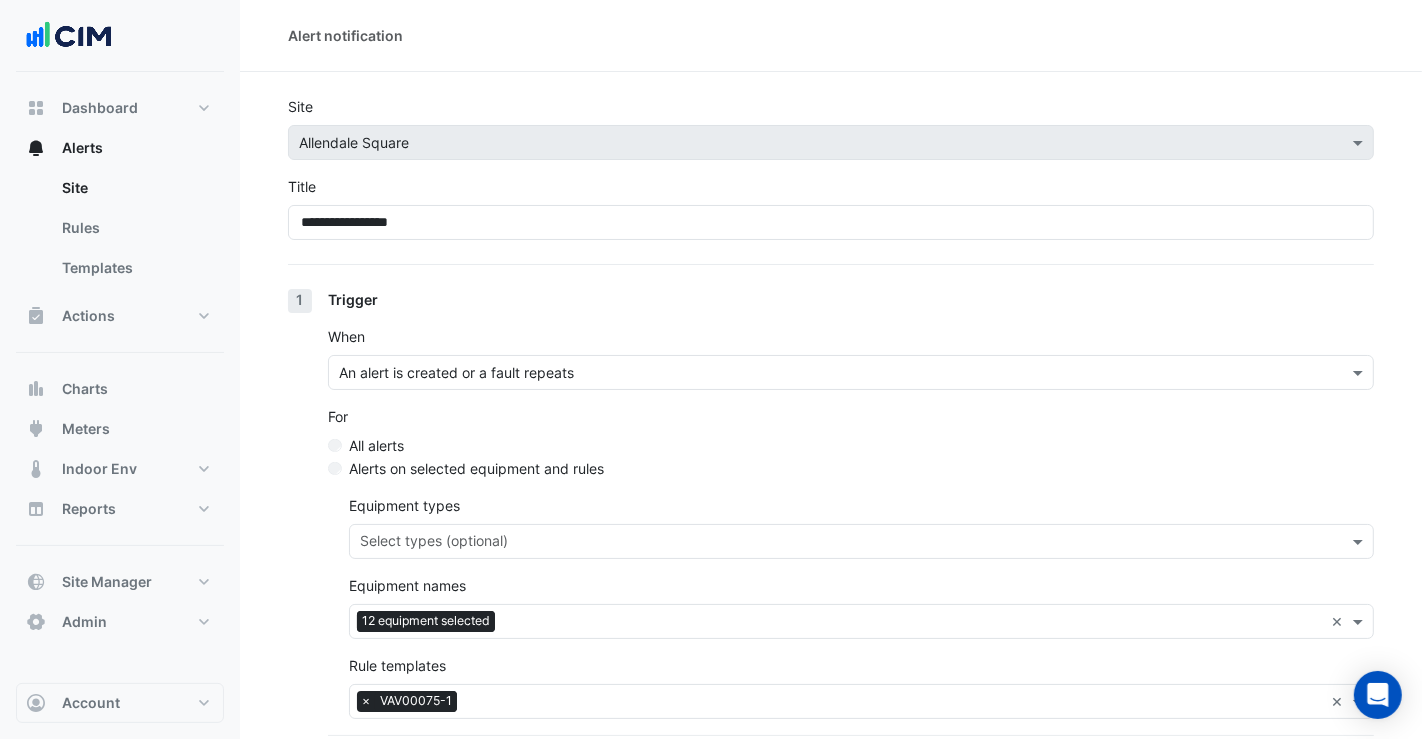 select on "*****" 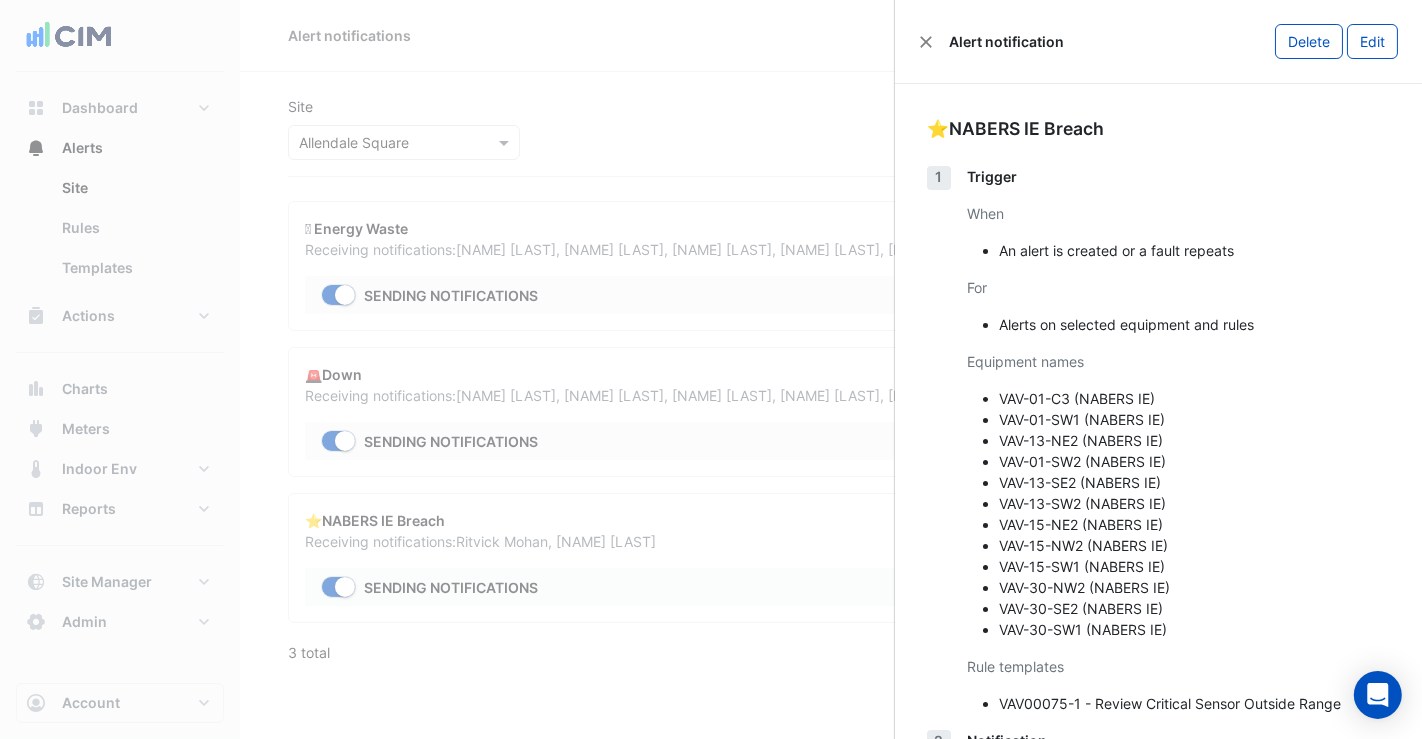 click 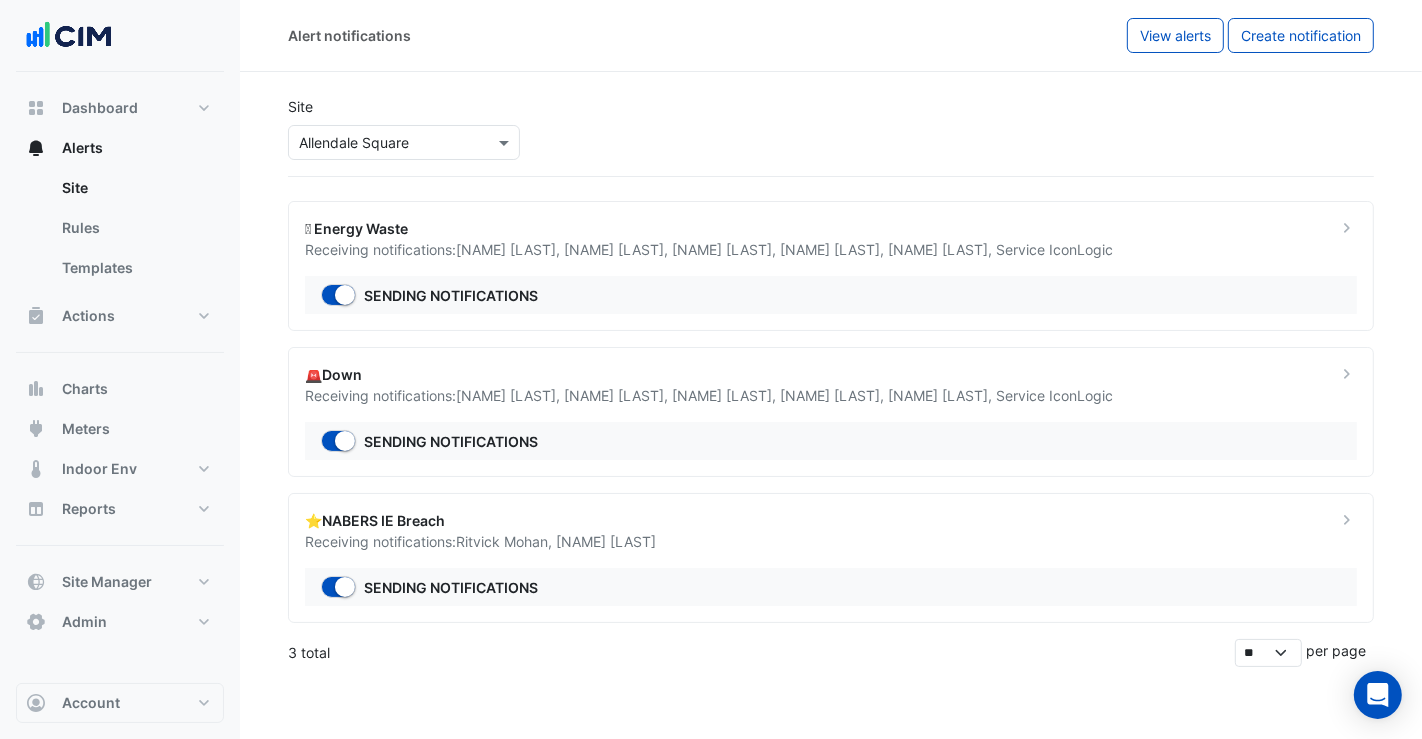 click on "Derek Bromlewe ," 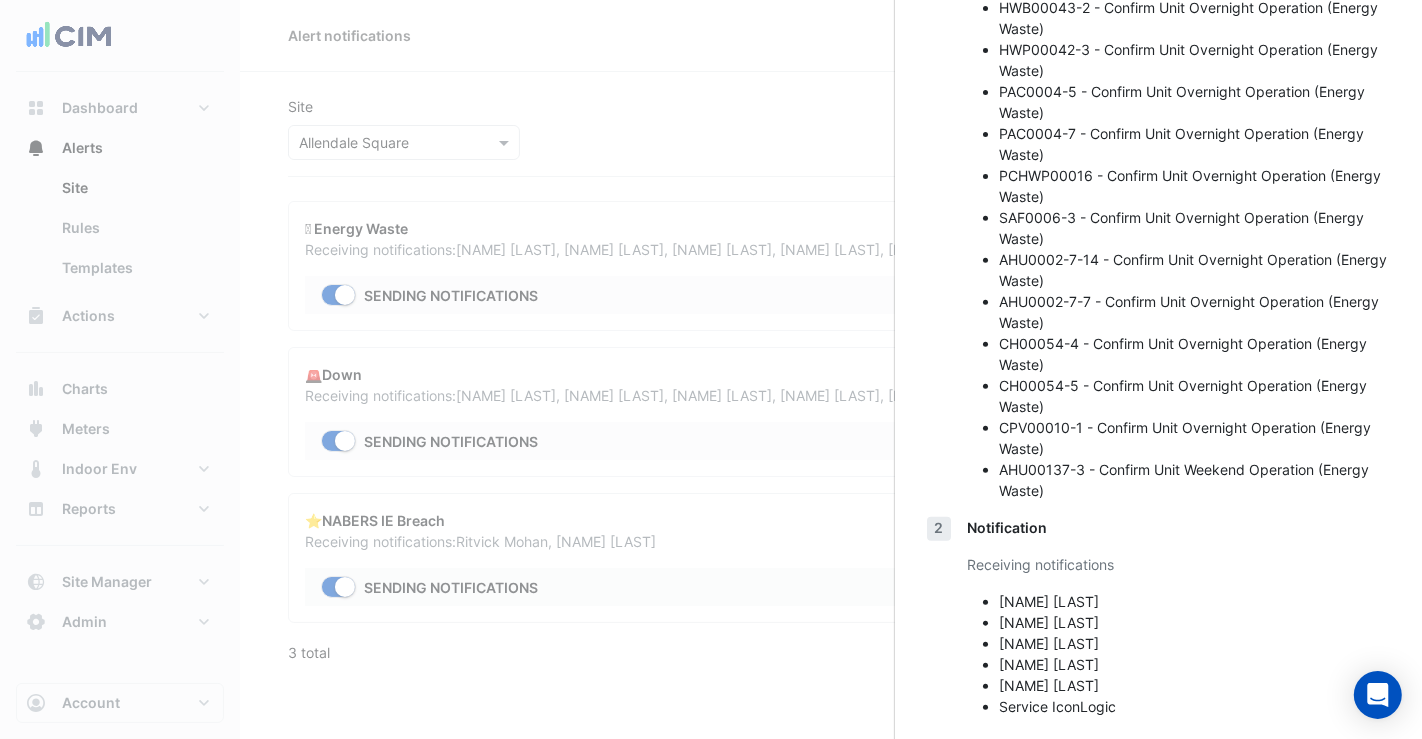 scroll, scrollTop: 626, scrollLeft: 0, axis: vertical 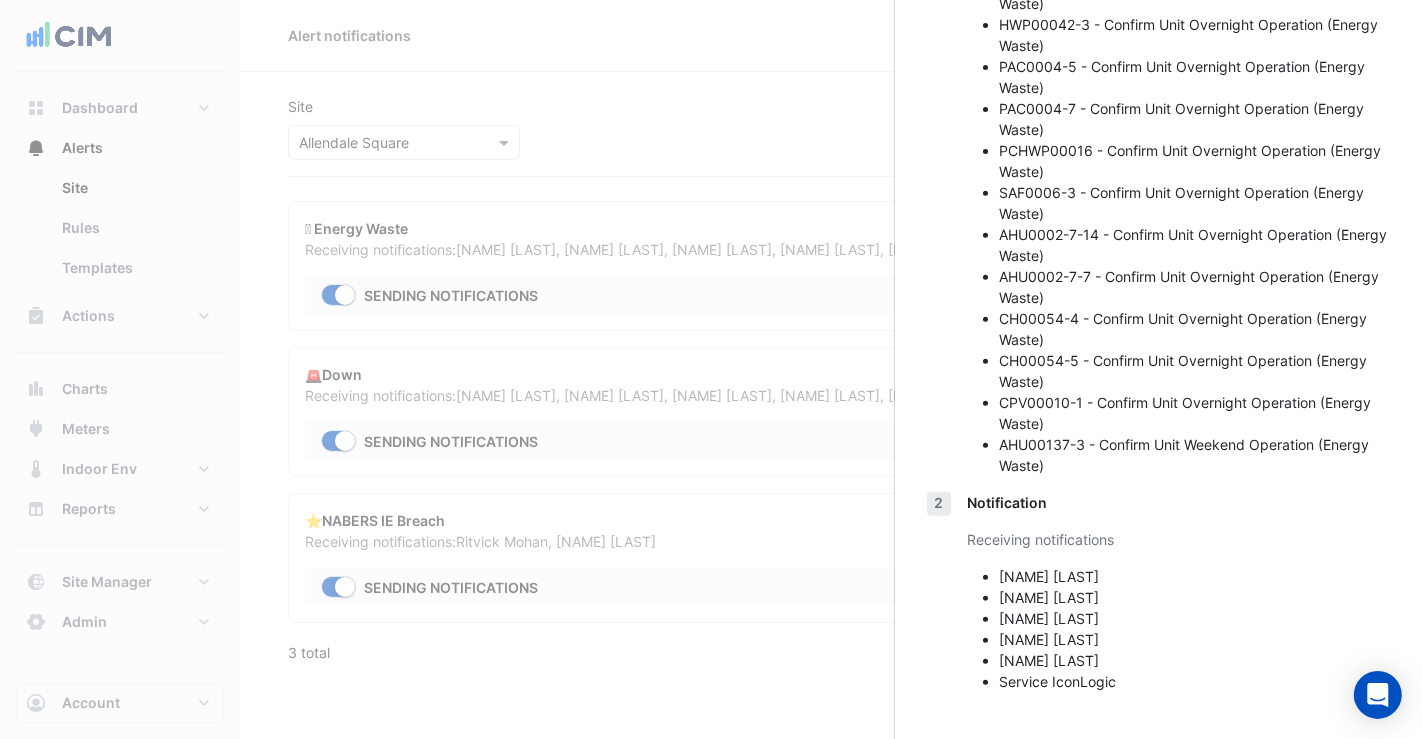 click 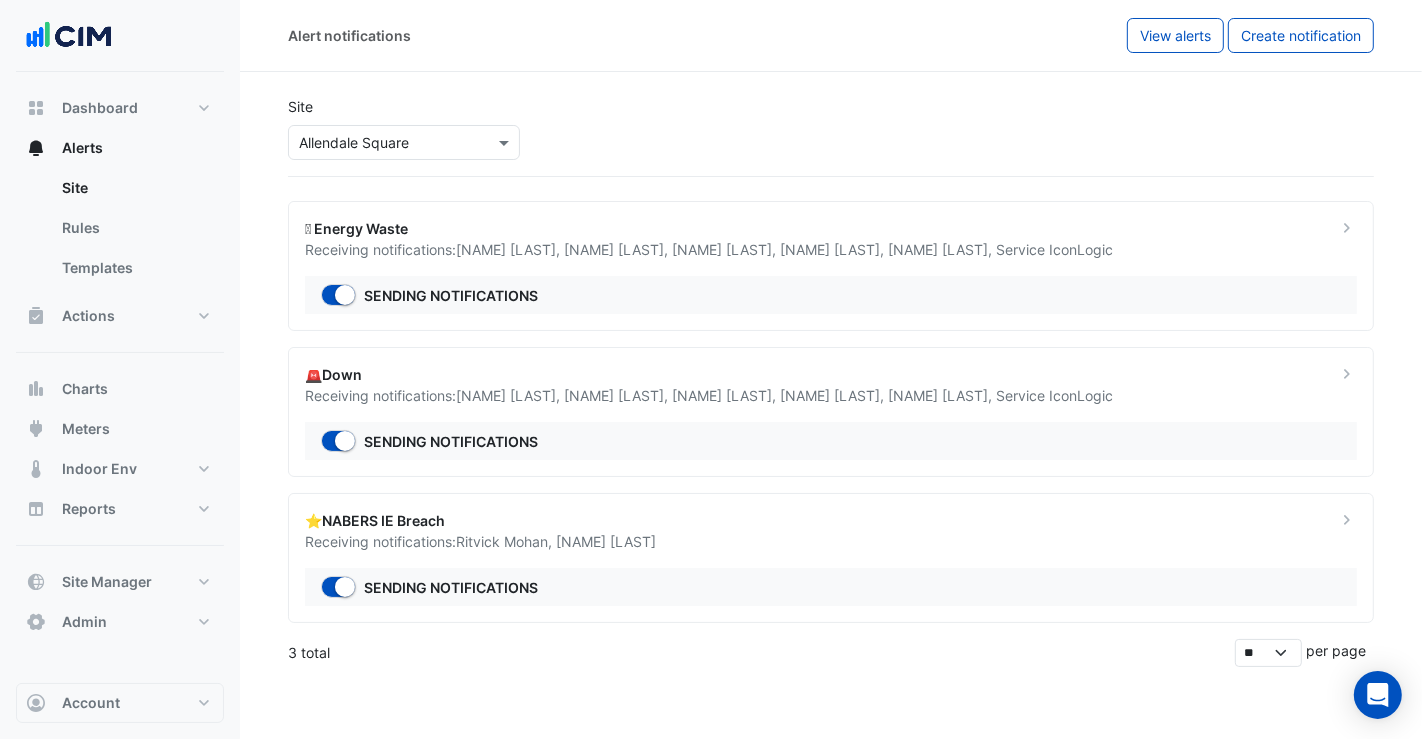 click on "Darrin Haverhoek" 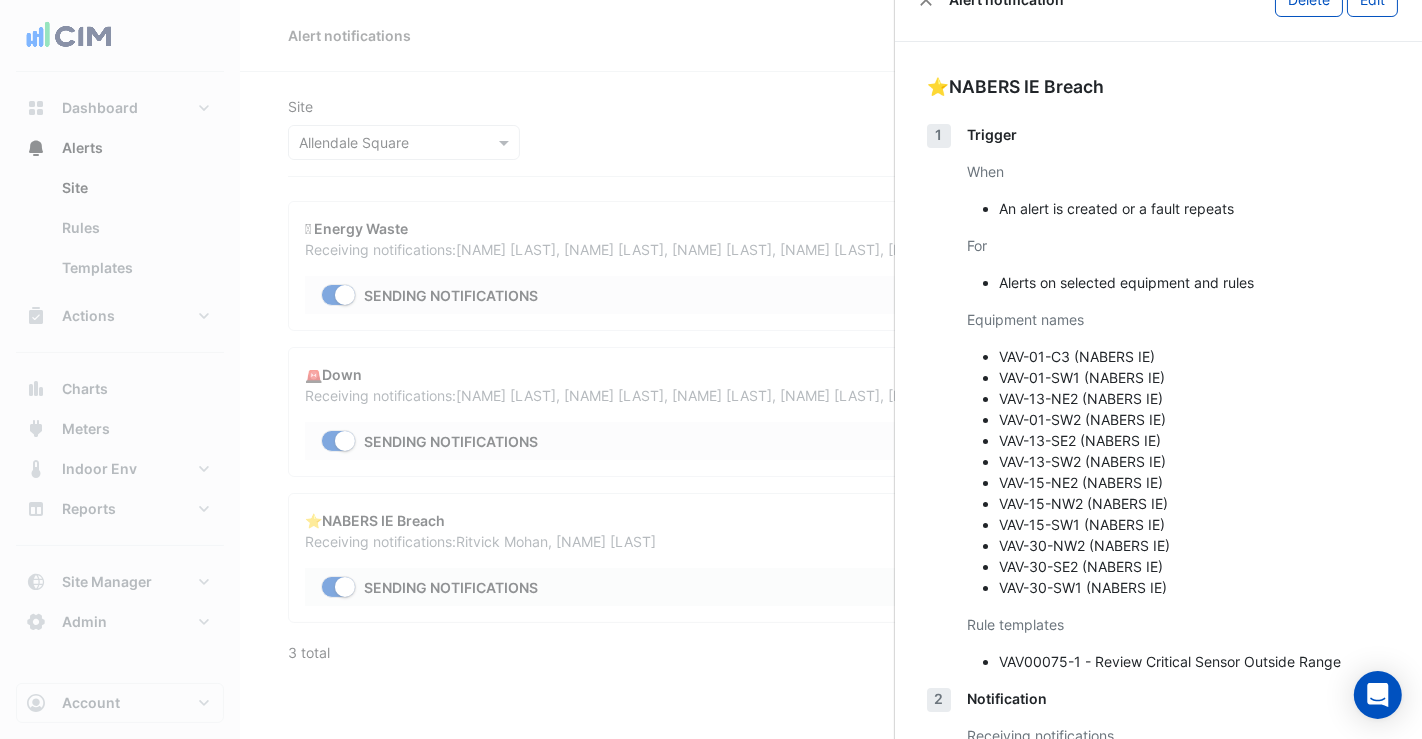 scroll, scrollTop: 0, scrollLeft: 0, axis: both 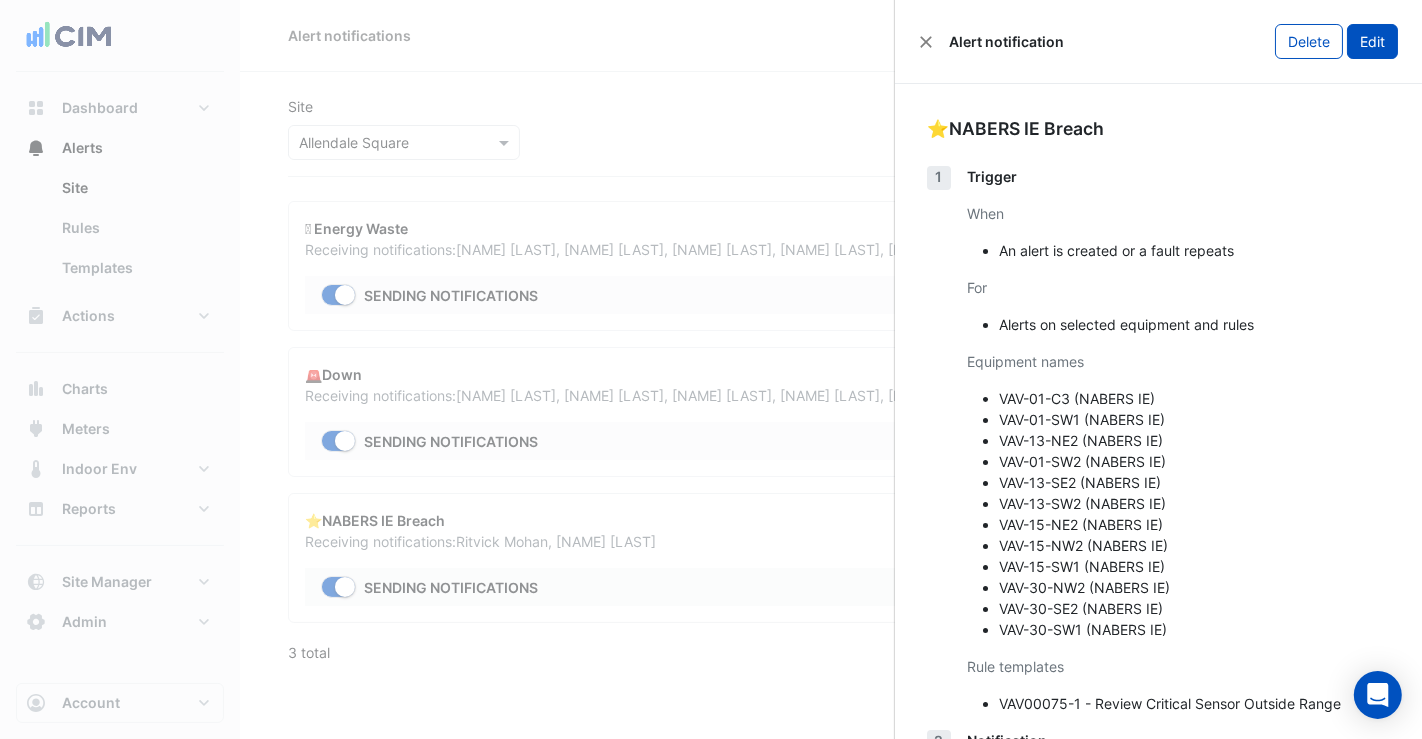click on "Edit" 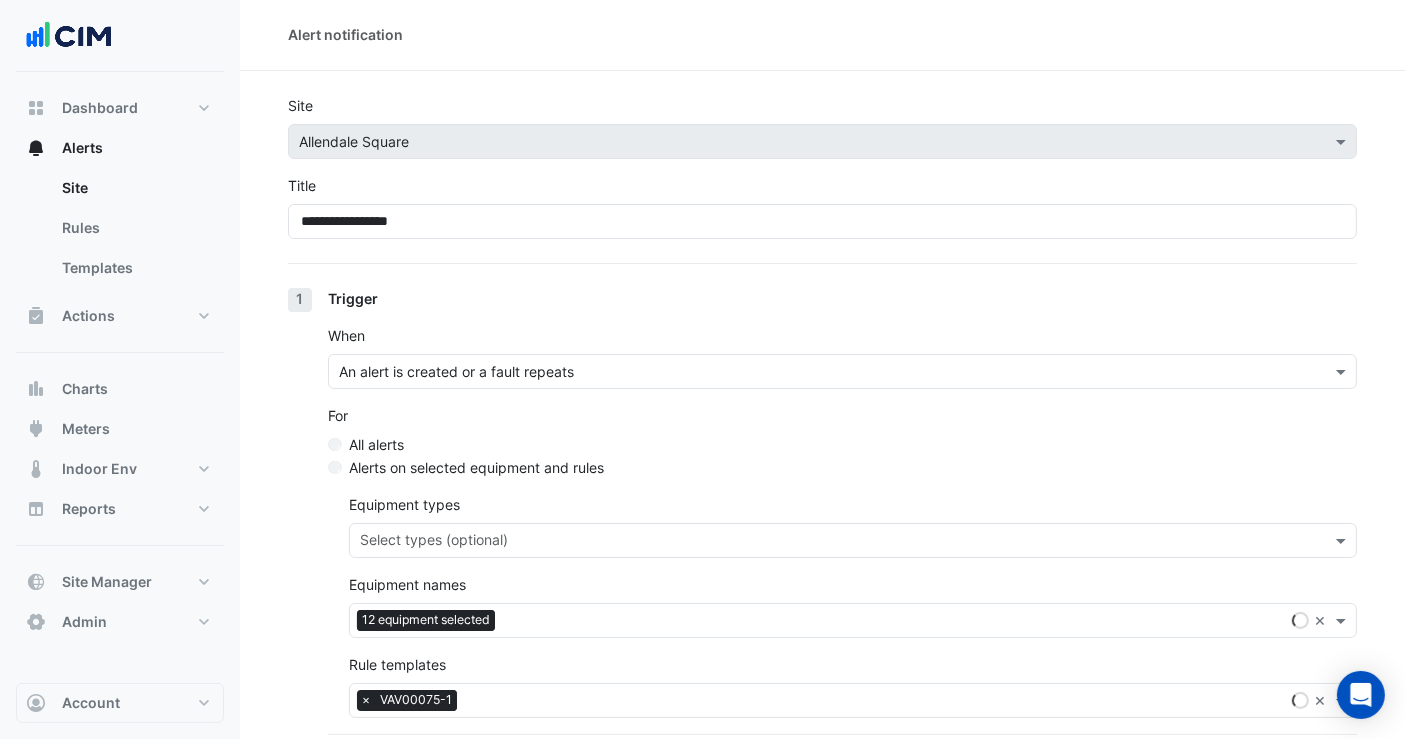 scroll, scrollTop: 331, scrollLeft: 0, axis: vertical 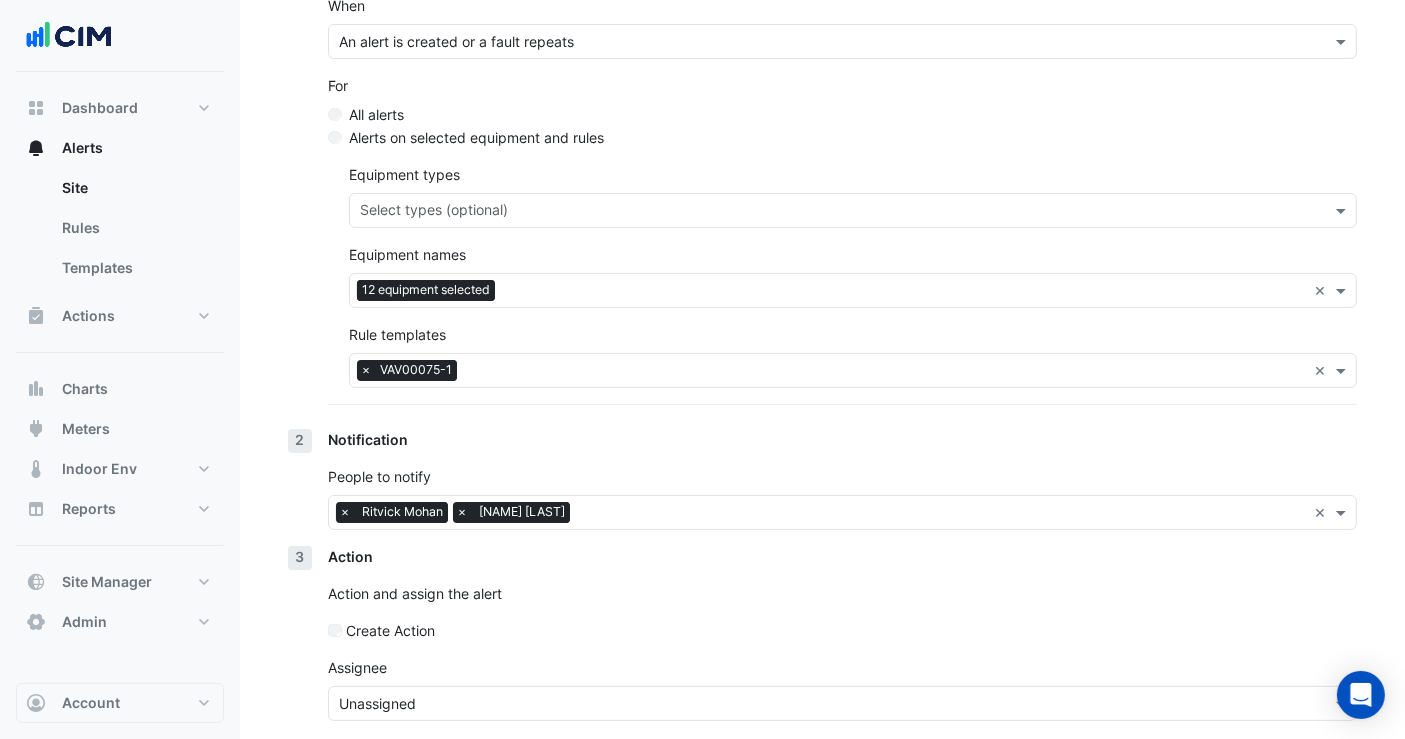 click at bounding box center [822, 704] 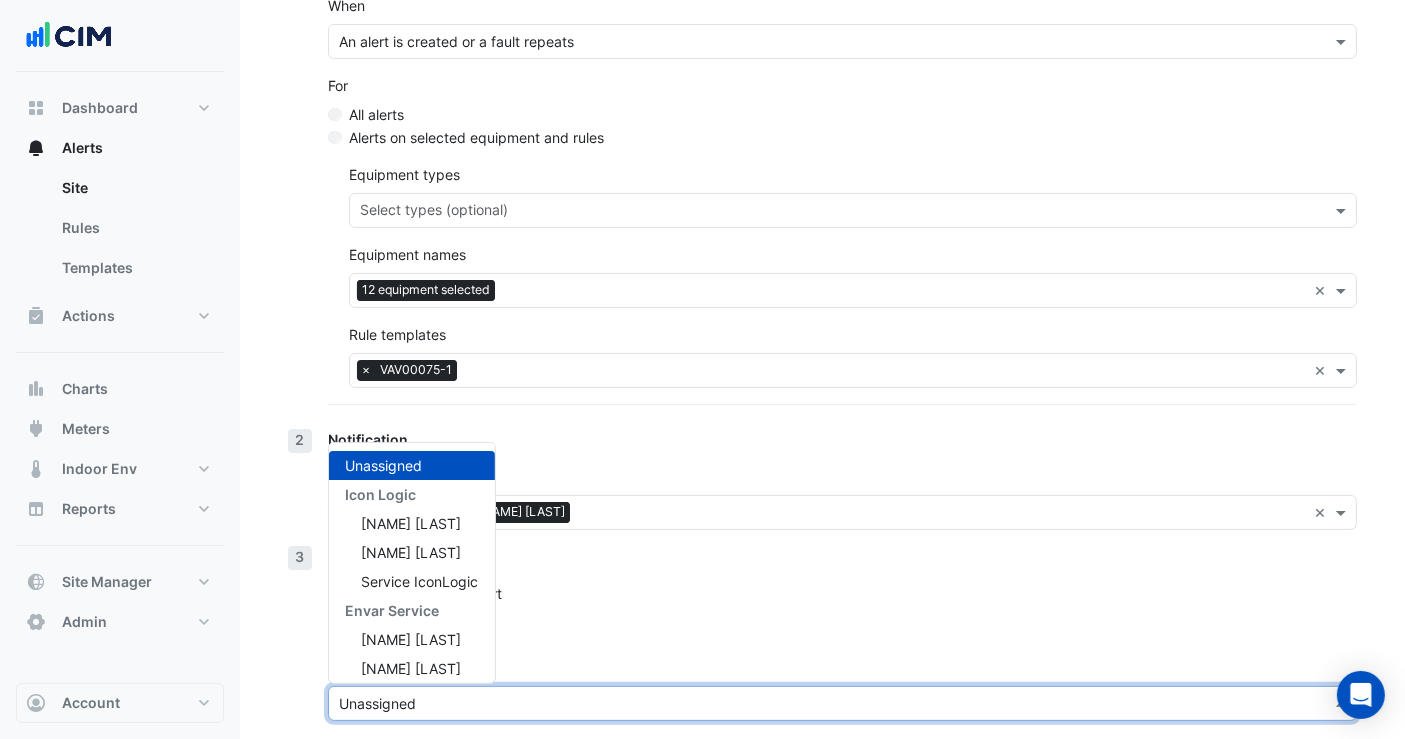 click on "Action and assign the alert" 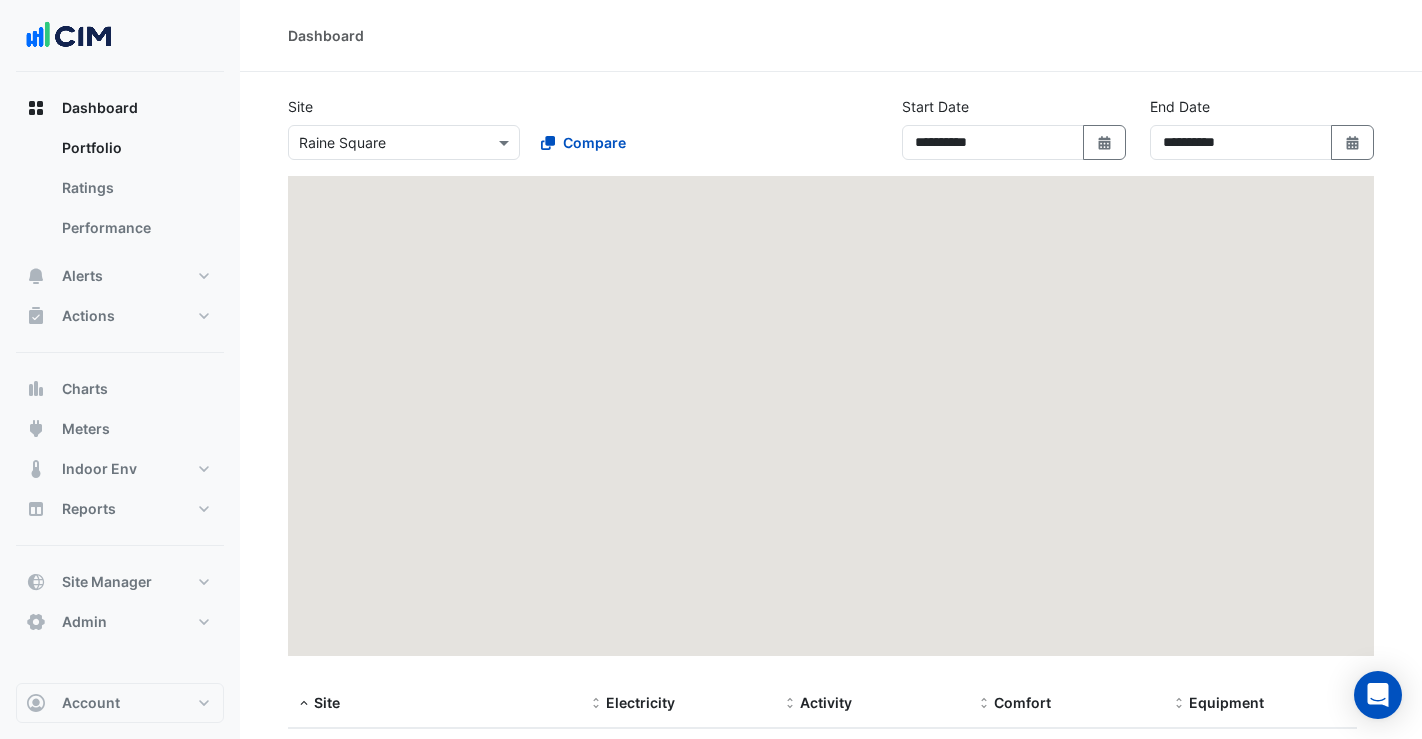 select on "**" 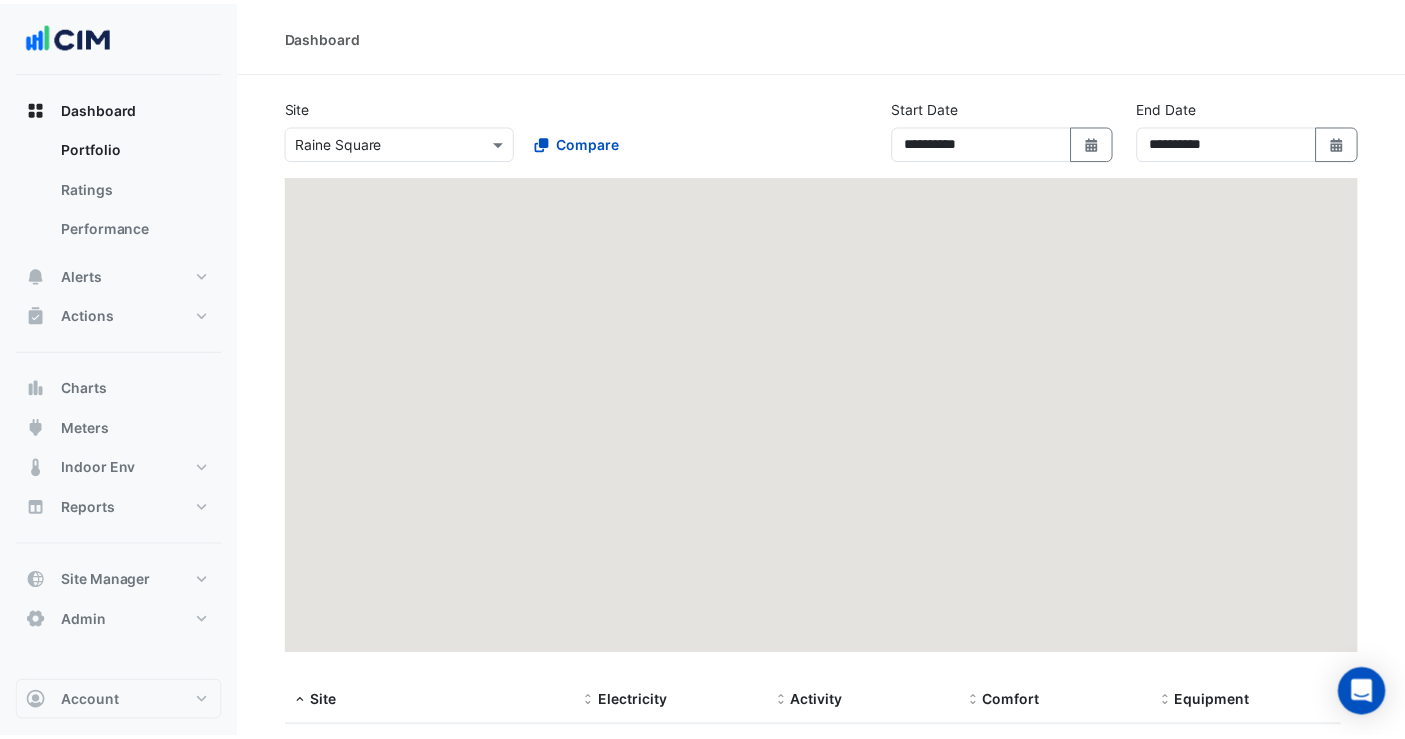 scroll, scrollTop: 0, scrollLeft: 0, axis: both 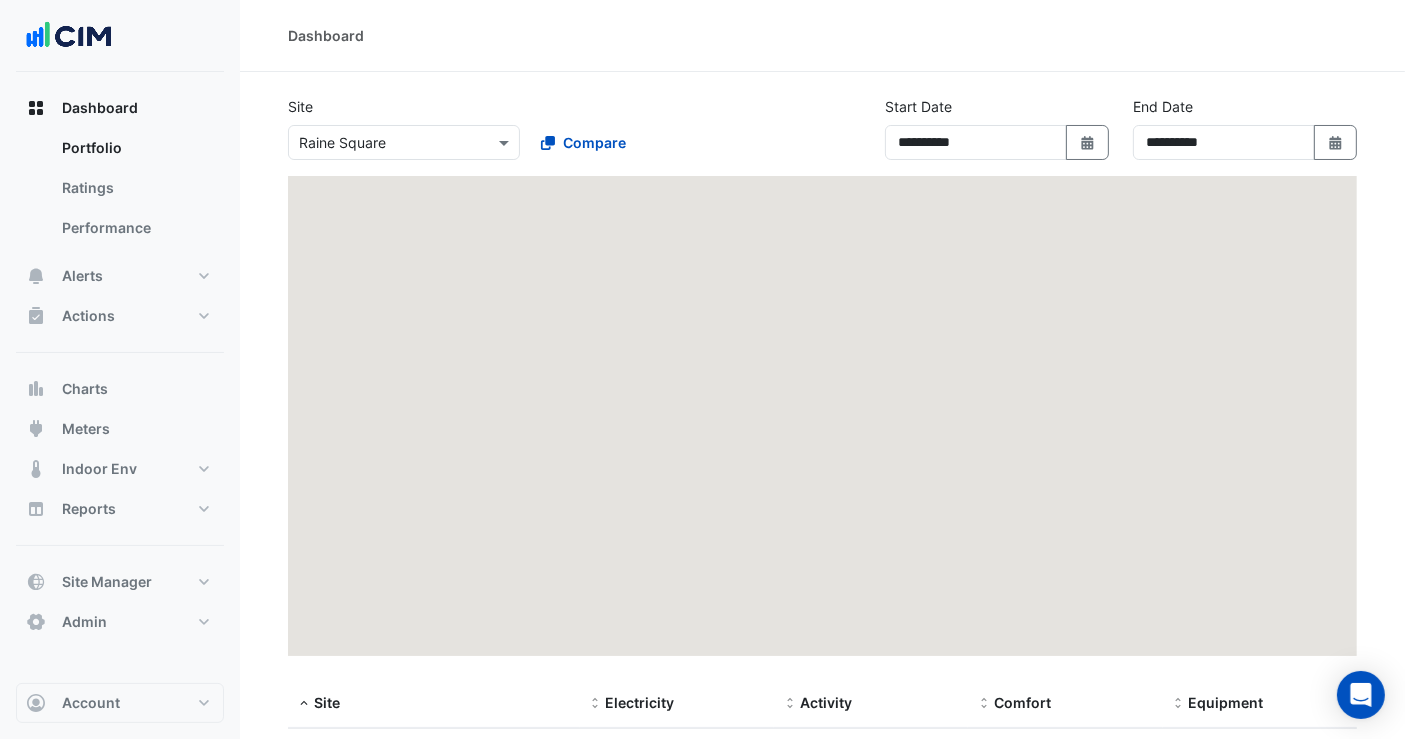 click at bounding box center [384, 143] 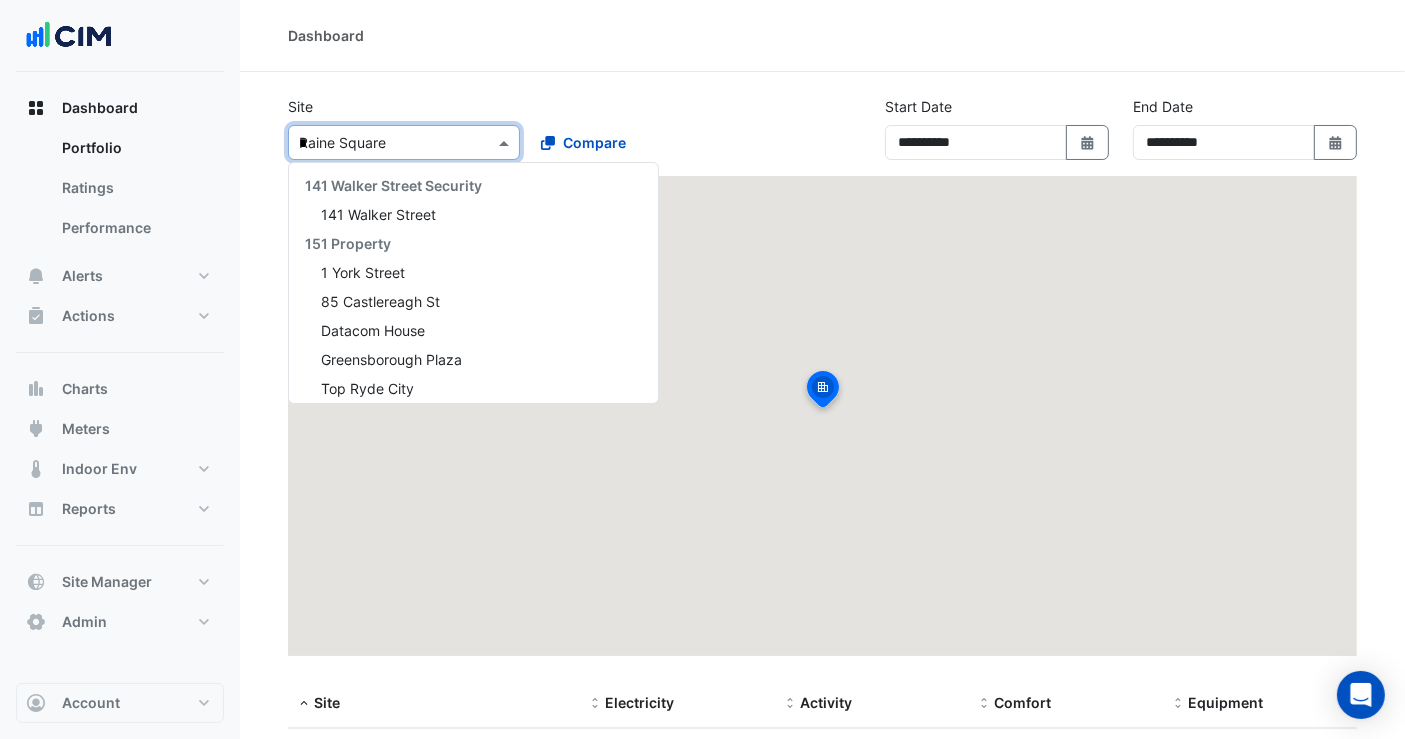 scroll, scrollTop: 5140, scrollLeft: 0, axis: vertical 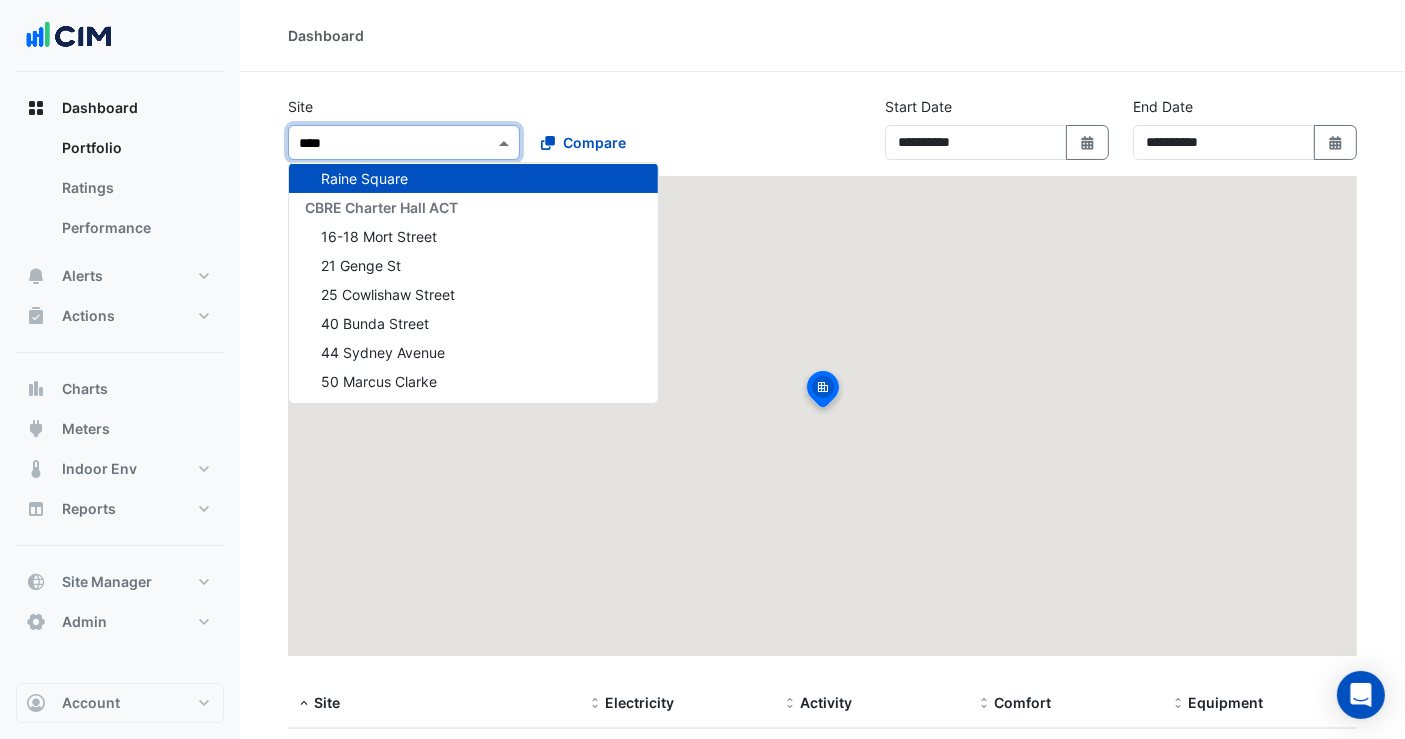 type on "*****" 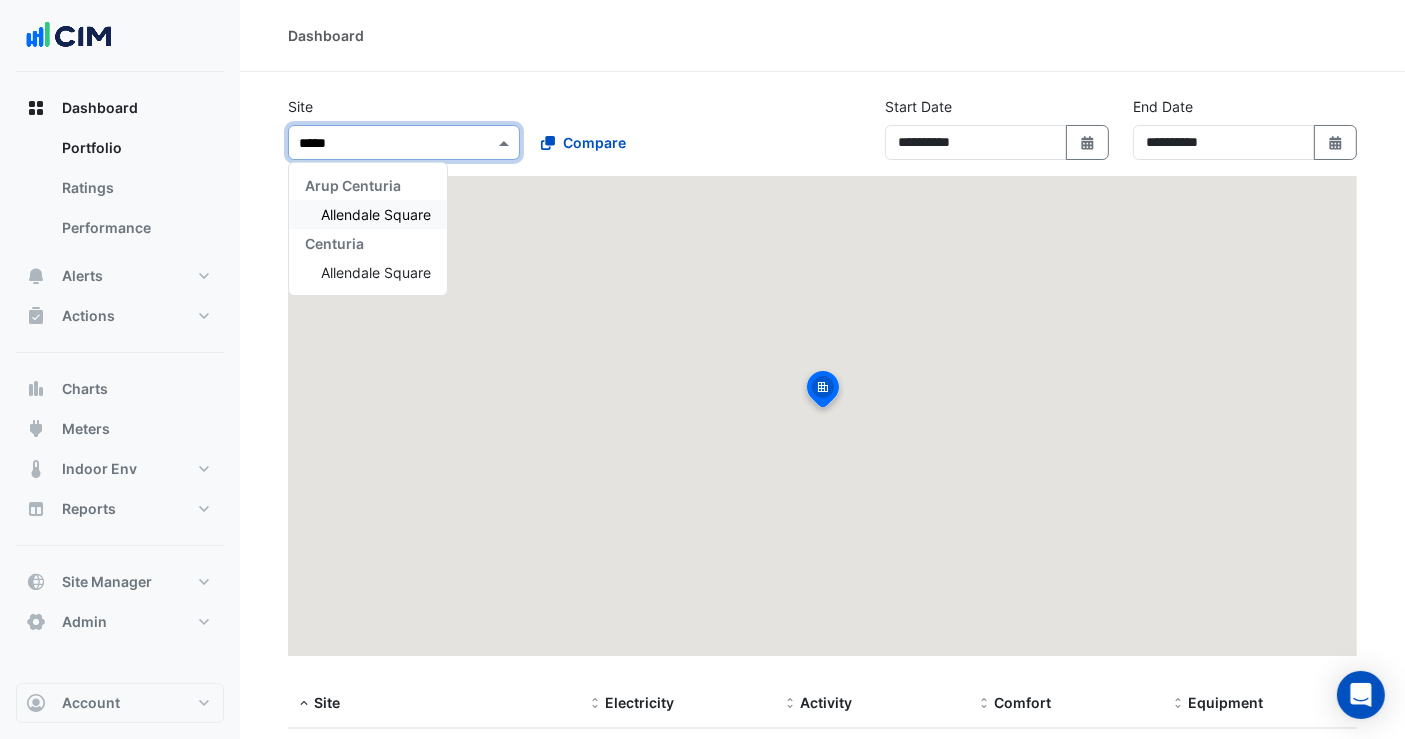scroll, scrollTop: 0, scrollLeft: 0, axis: both 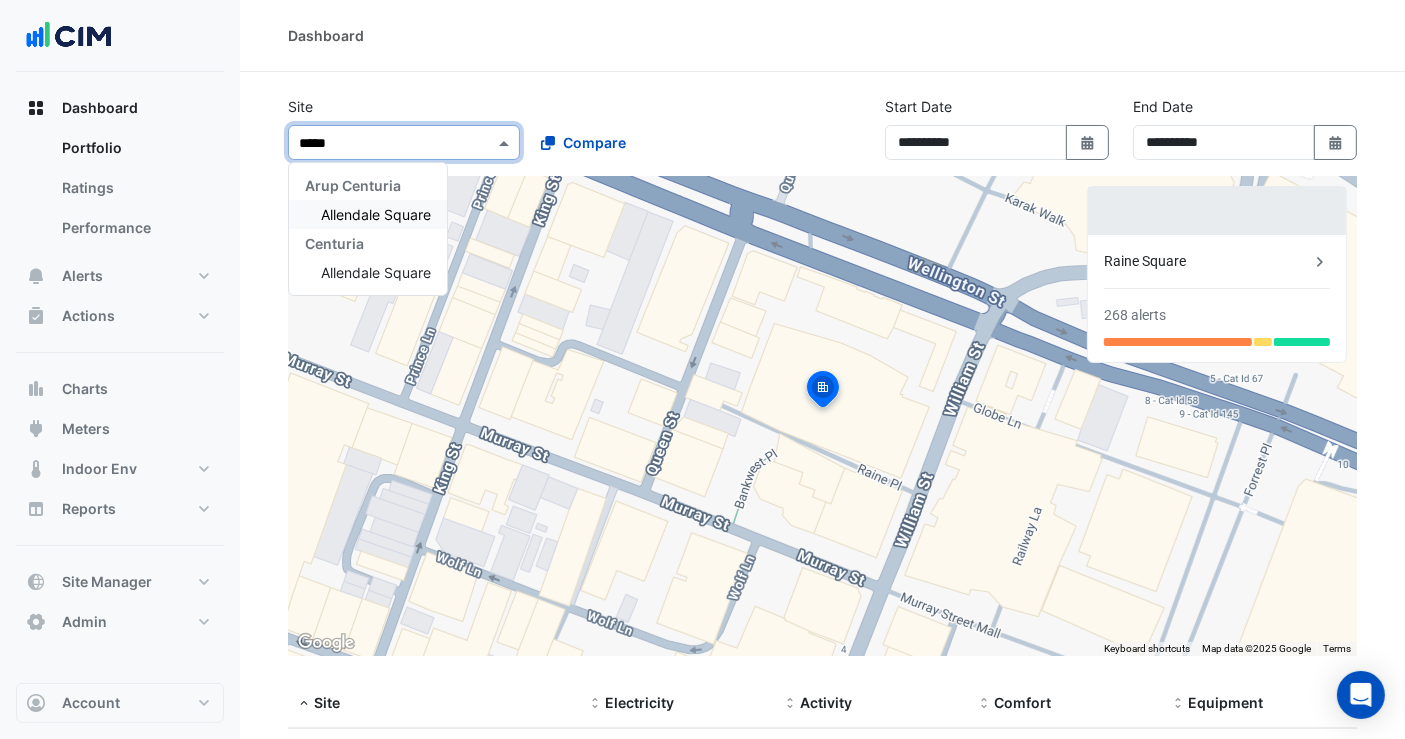 click on "Allendale Square" at bounding box center (376, 214) 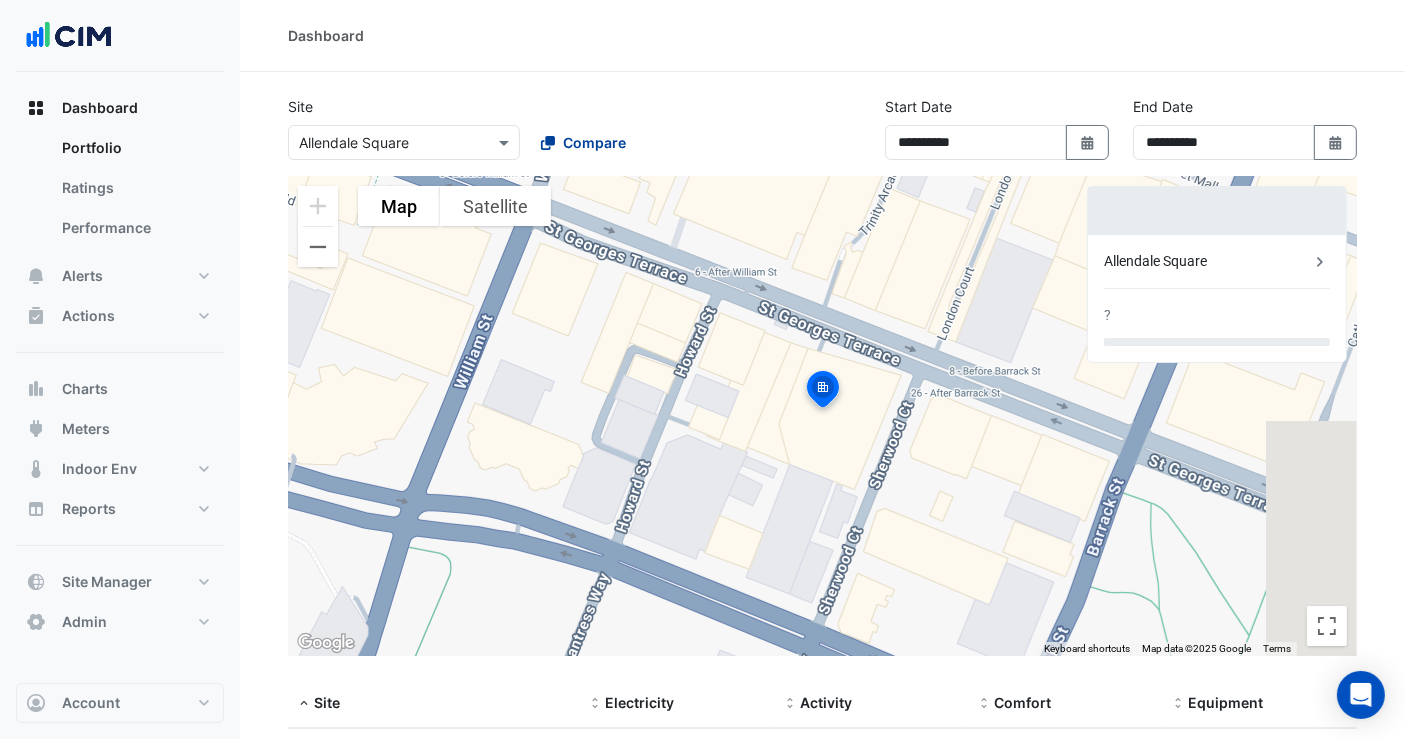 click on "Compare" at bounding box center [594, 142] 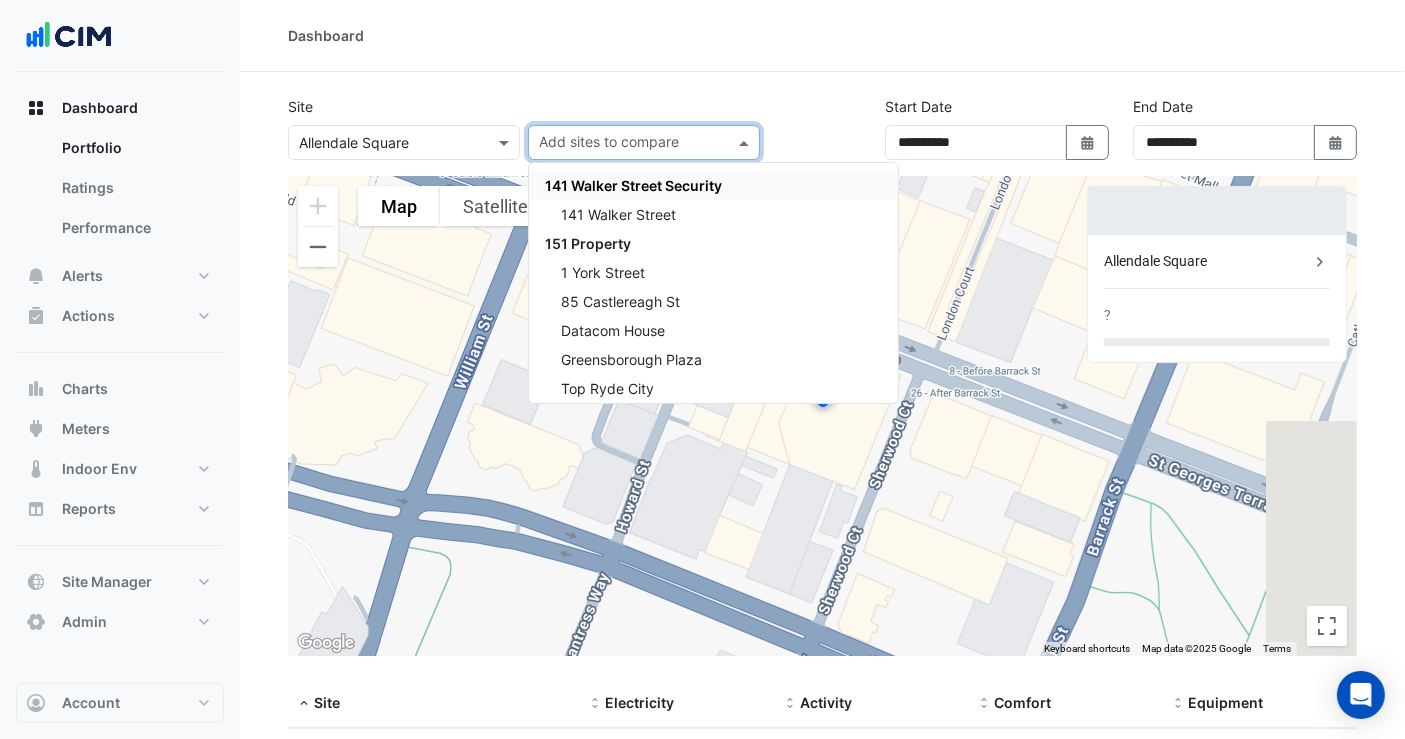 click at bounding box center [632, 144] 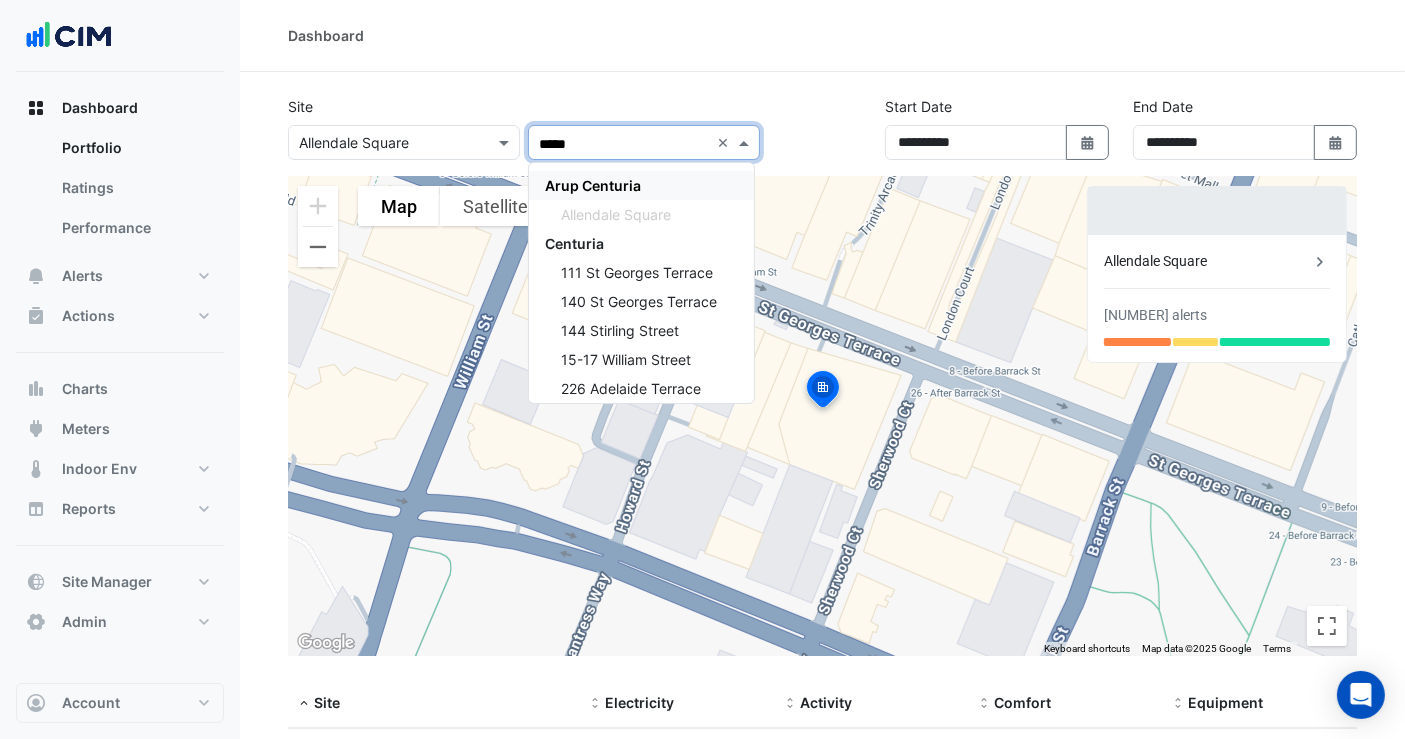 type on "******" 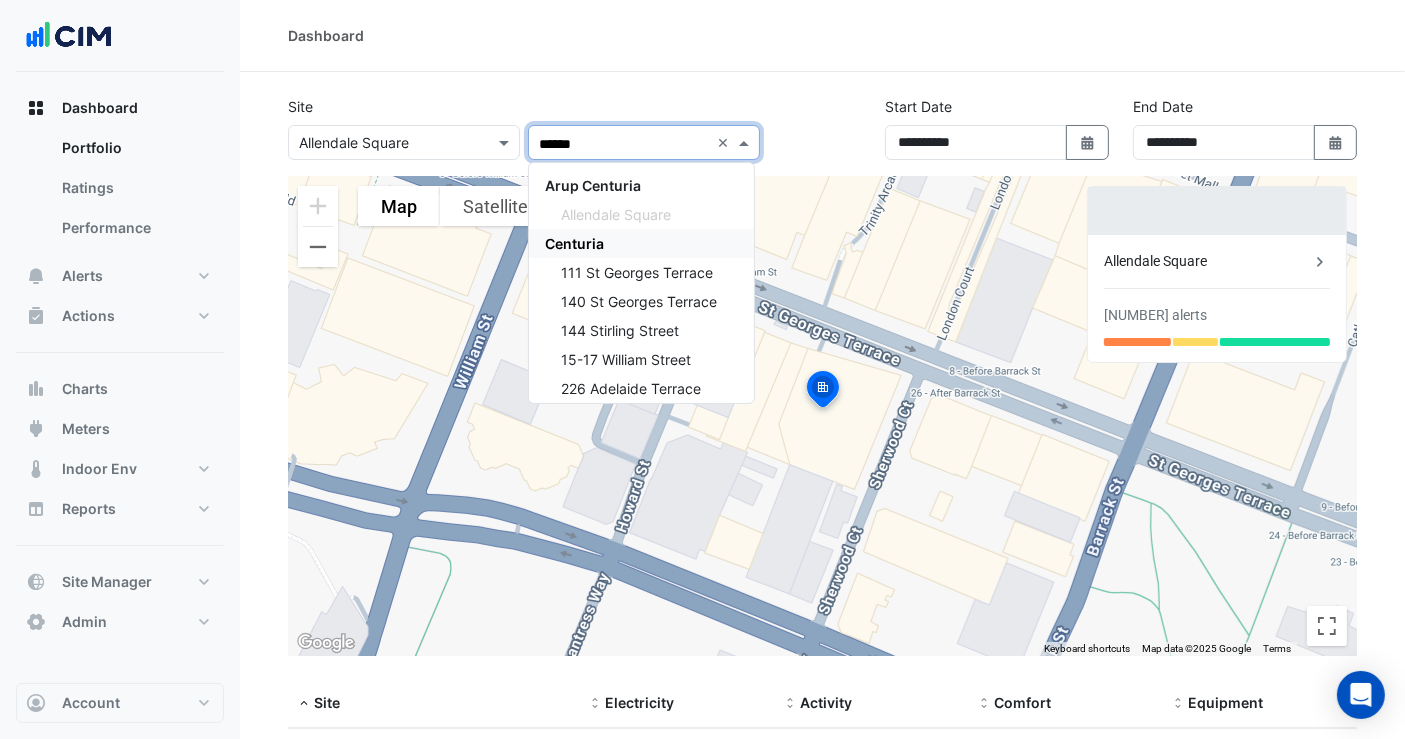 click on "Centuria" at bounding box center [574, 243] 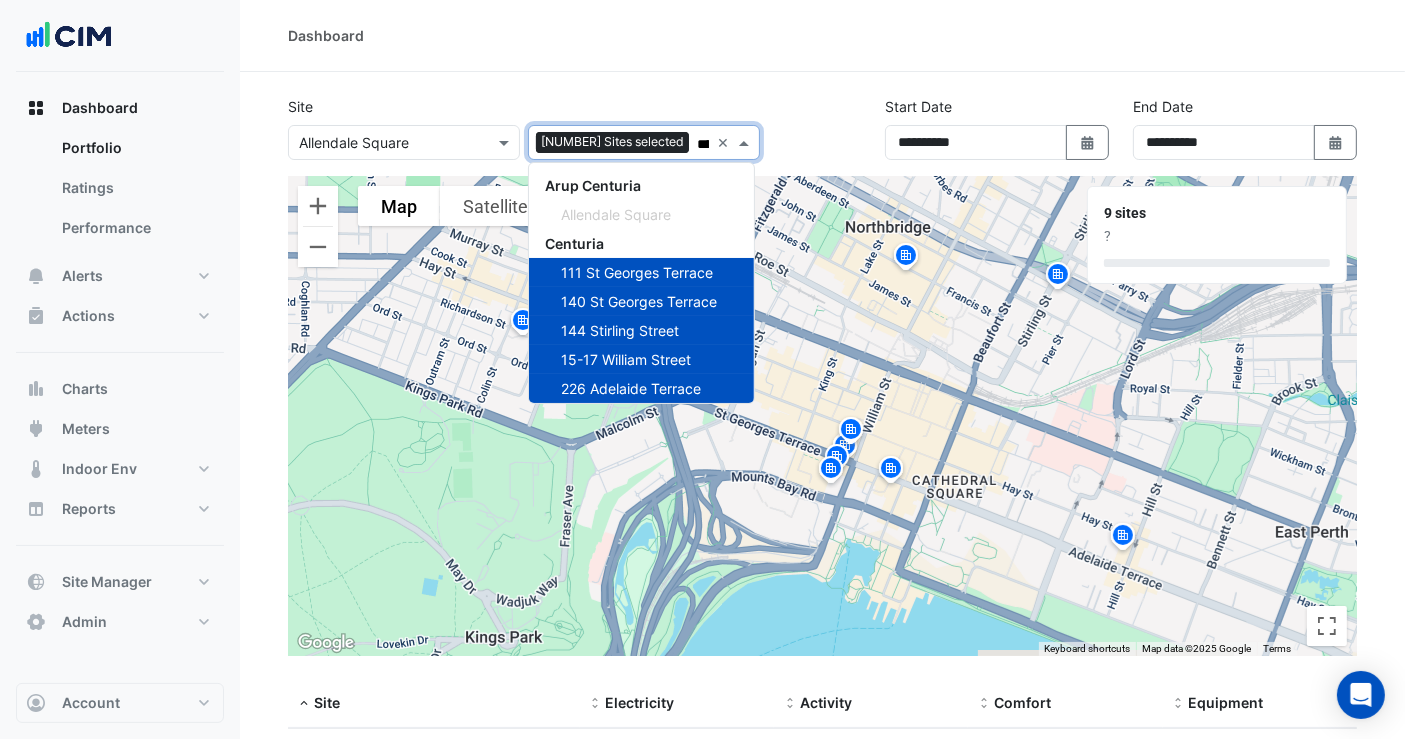 click on "Dashboard" 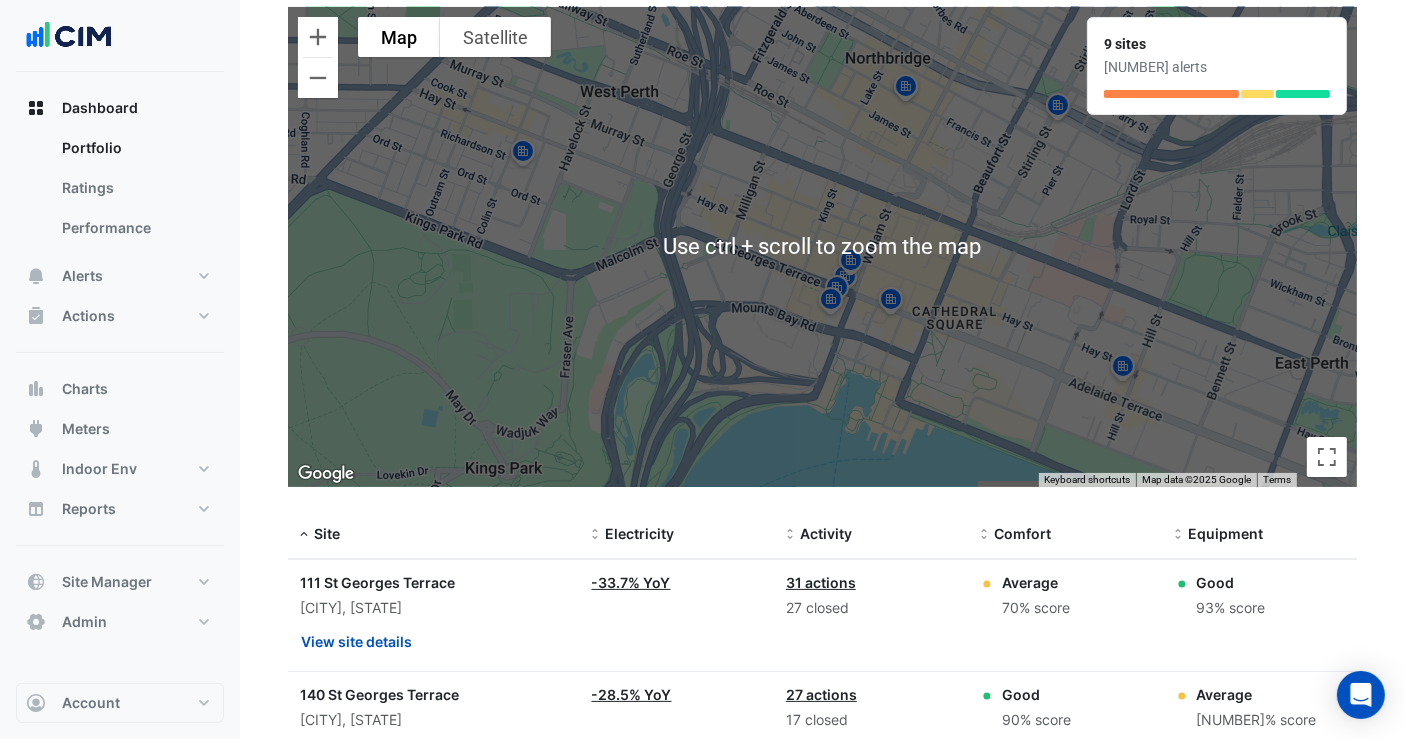 scroll, scrollTop: 0, scrollLeft: 0, axis: both 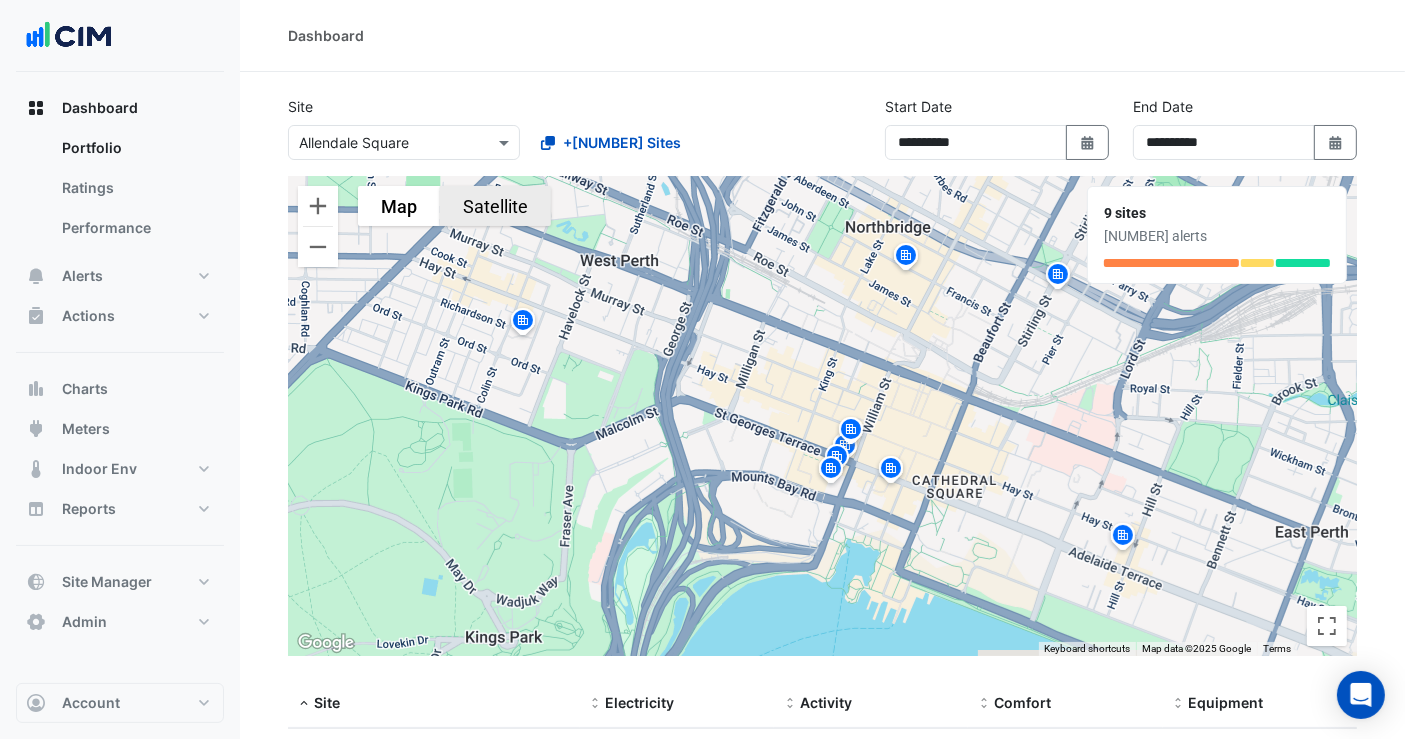 click on "Satellite" 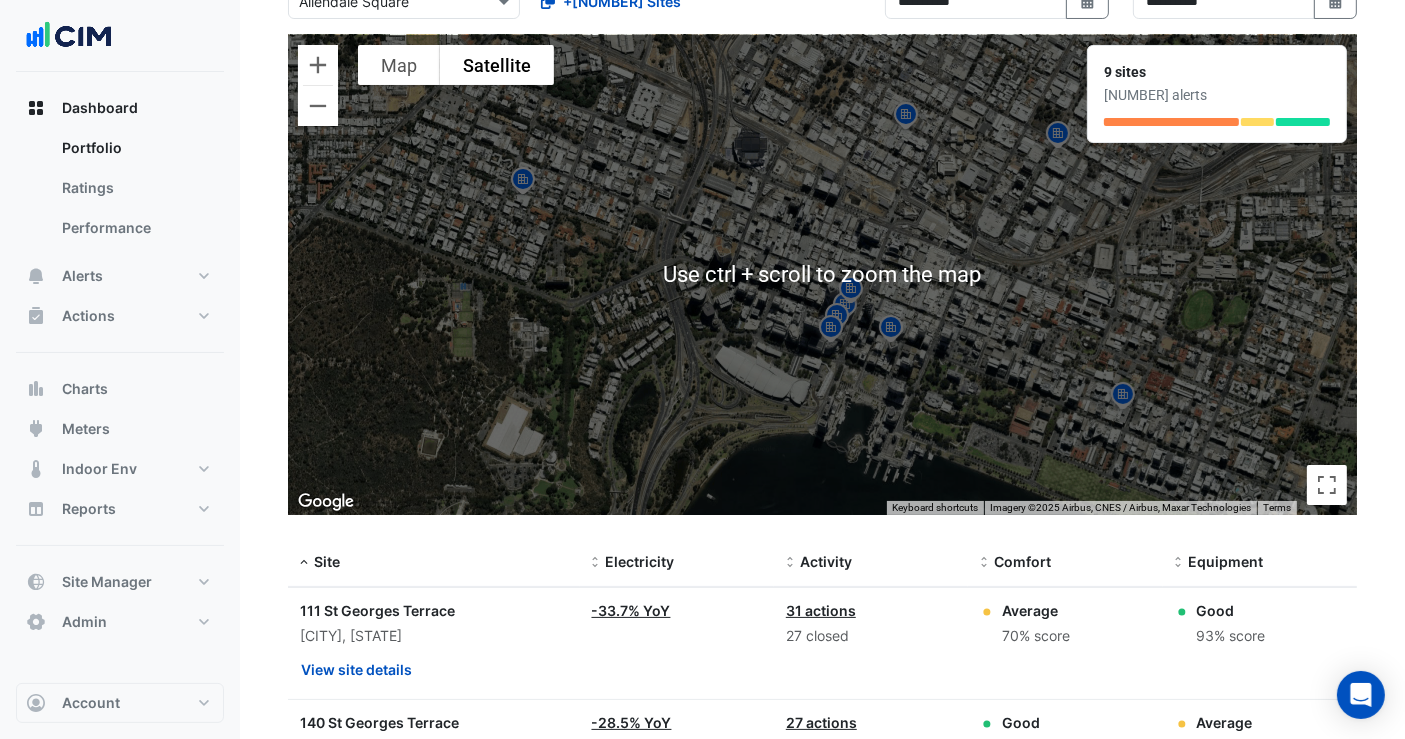 scroll, scrollTop: 333, scrollLeft: 0, axis: vertical 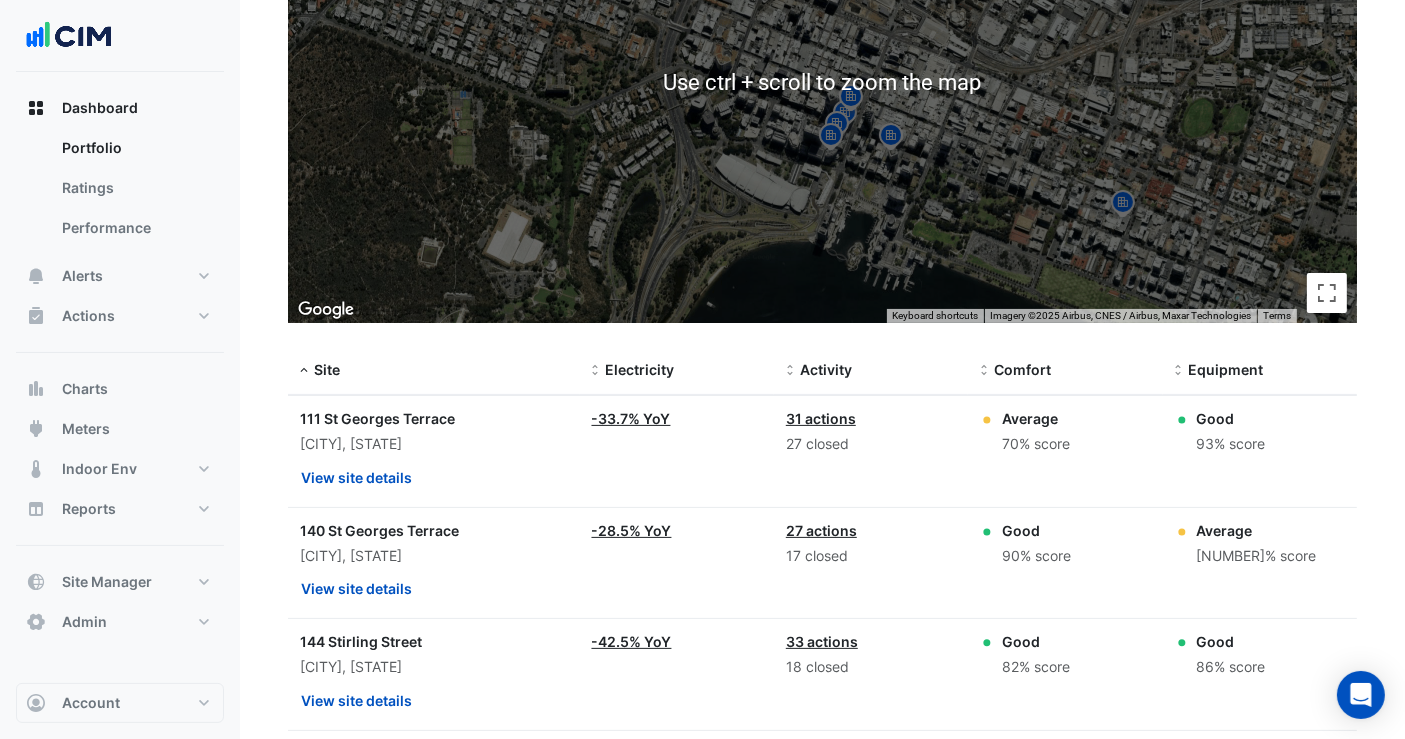 click on "111 St Georges Terrace" 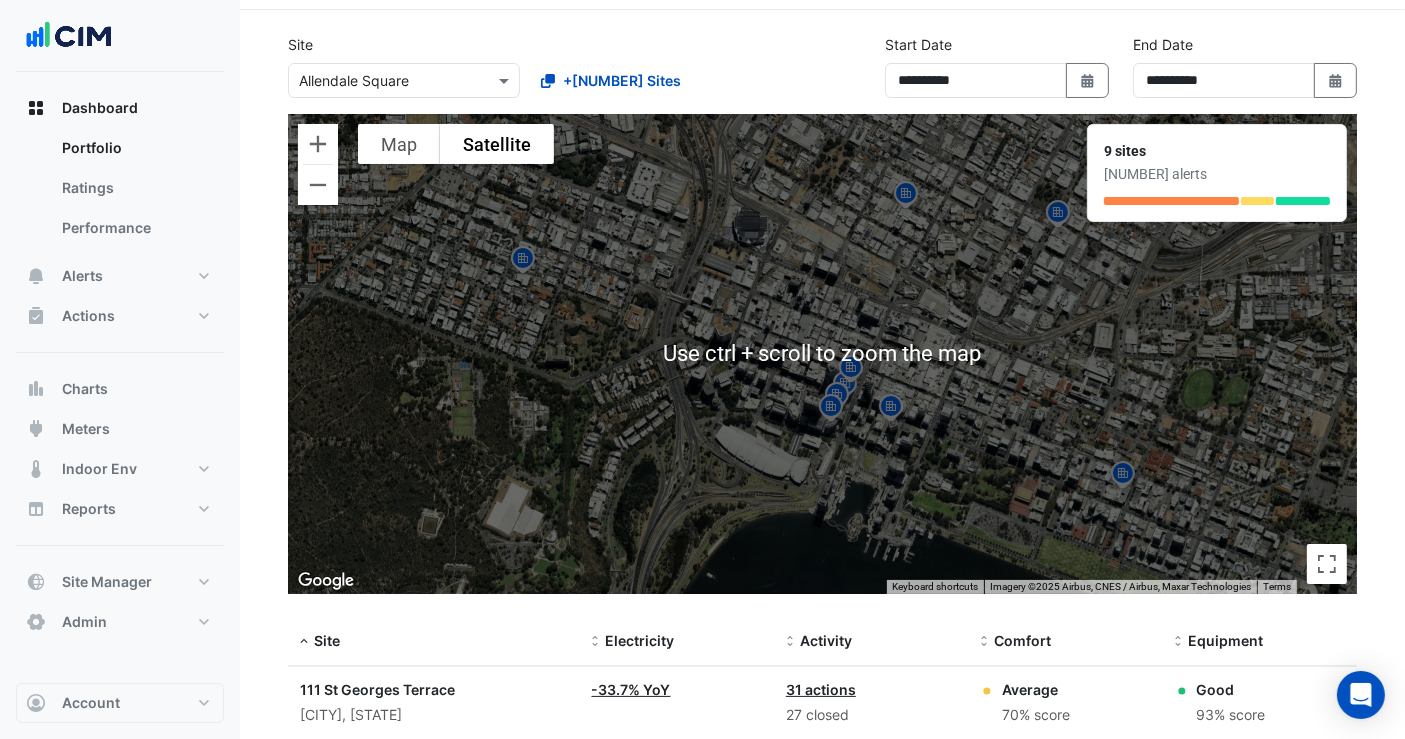 scroll, scrollTop: 0, scrollLeft: 0, axis: both 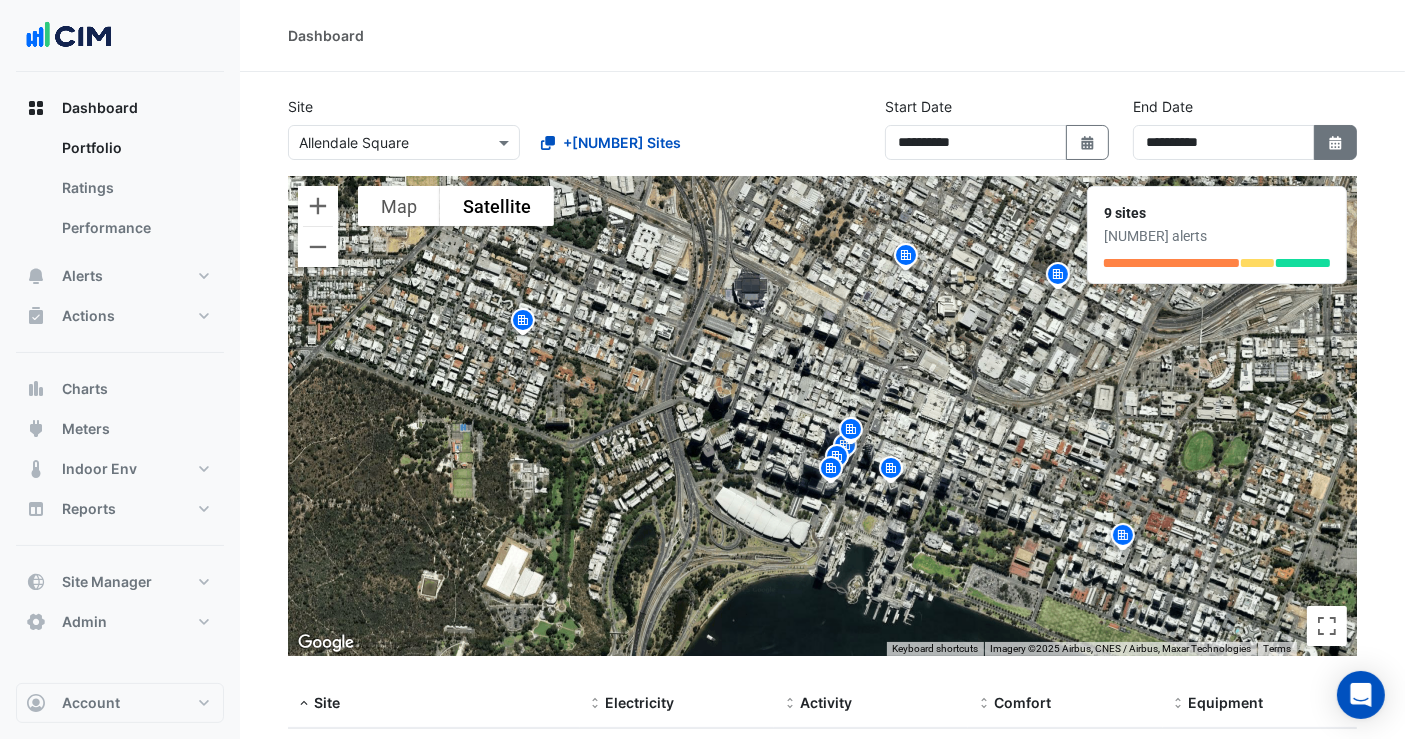 click on "Select Date" 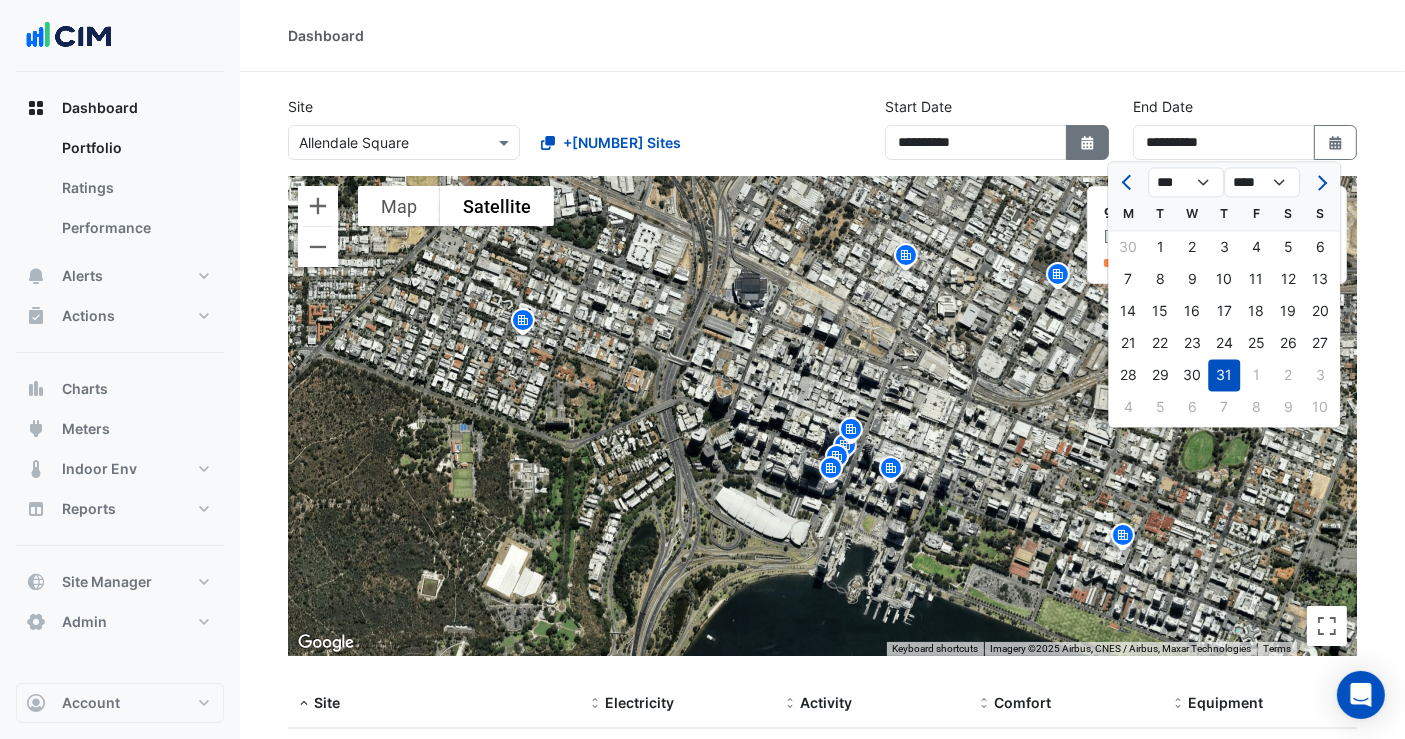 click 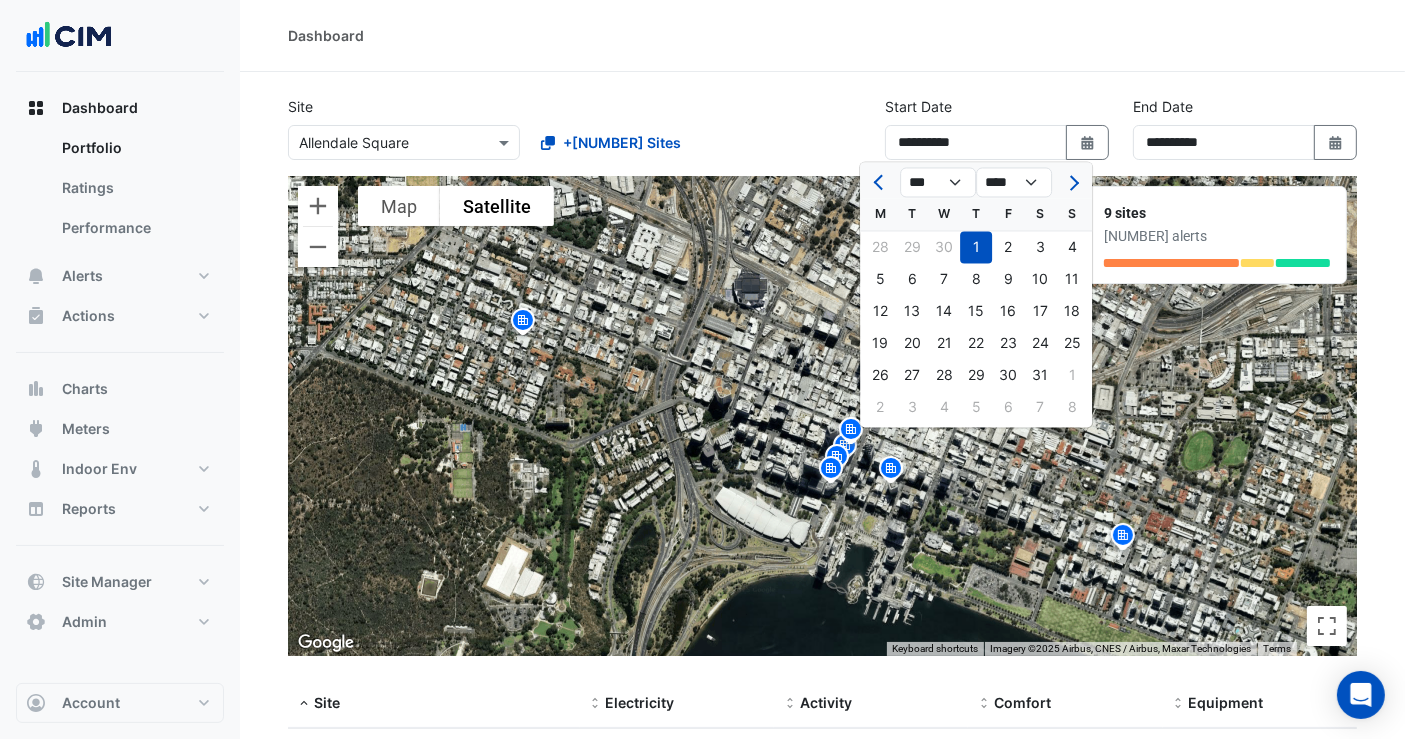 click on "Dashboard" 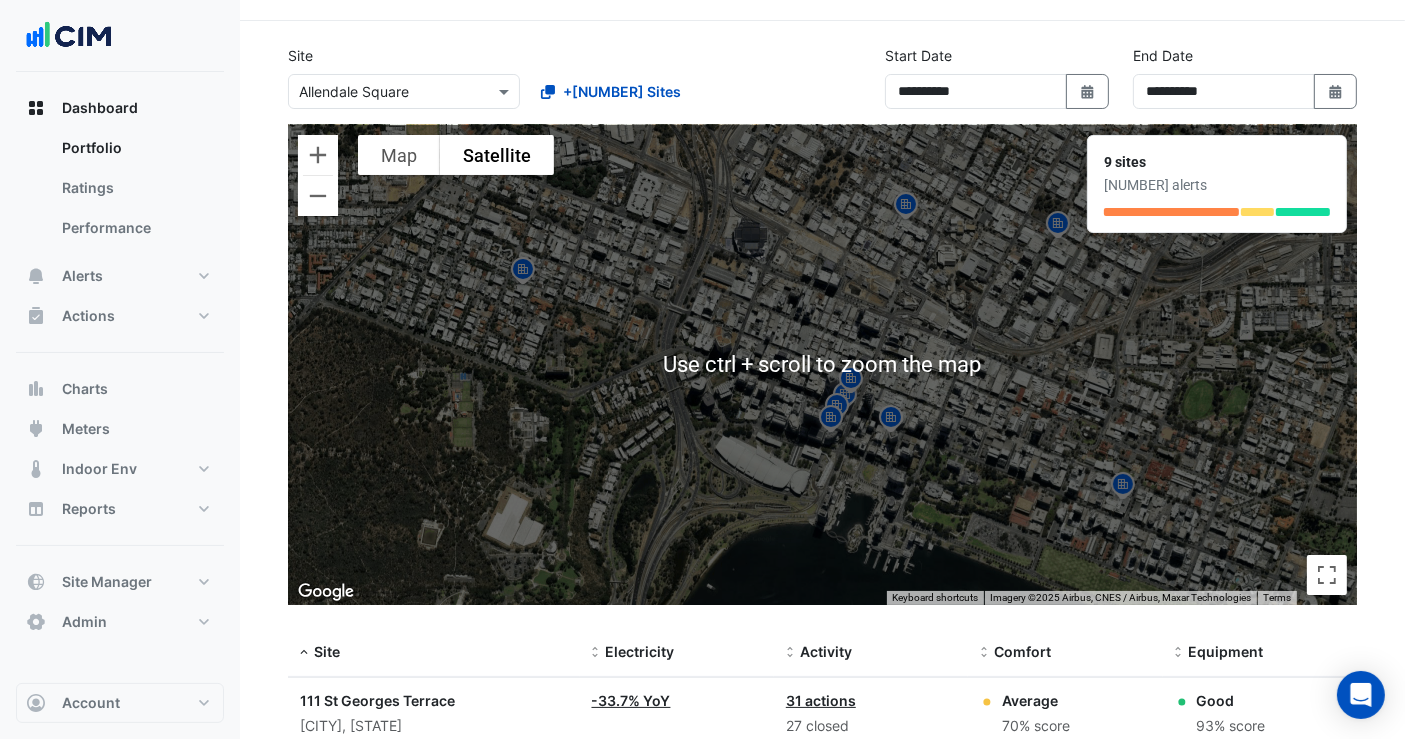 scroll, scrollTop: 0, scrollLeft: 0, axis: both 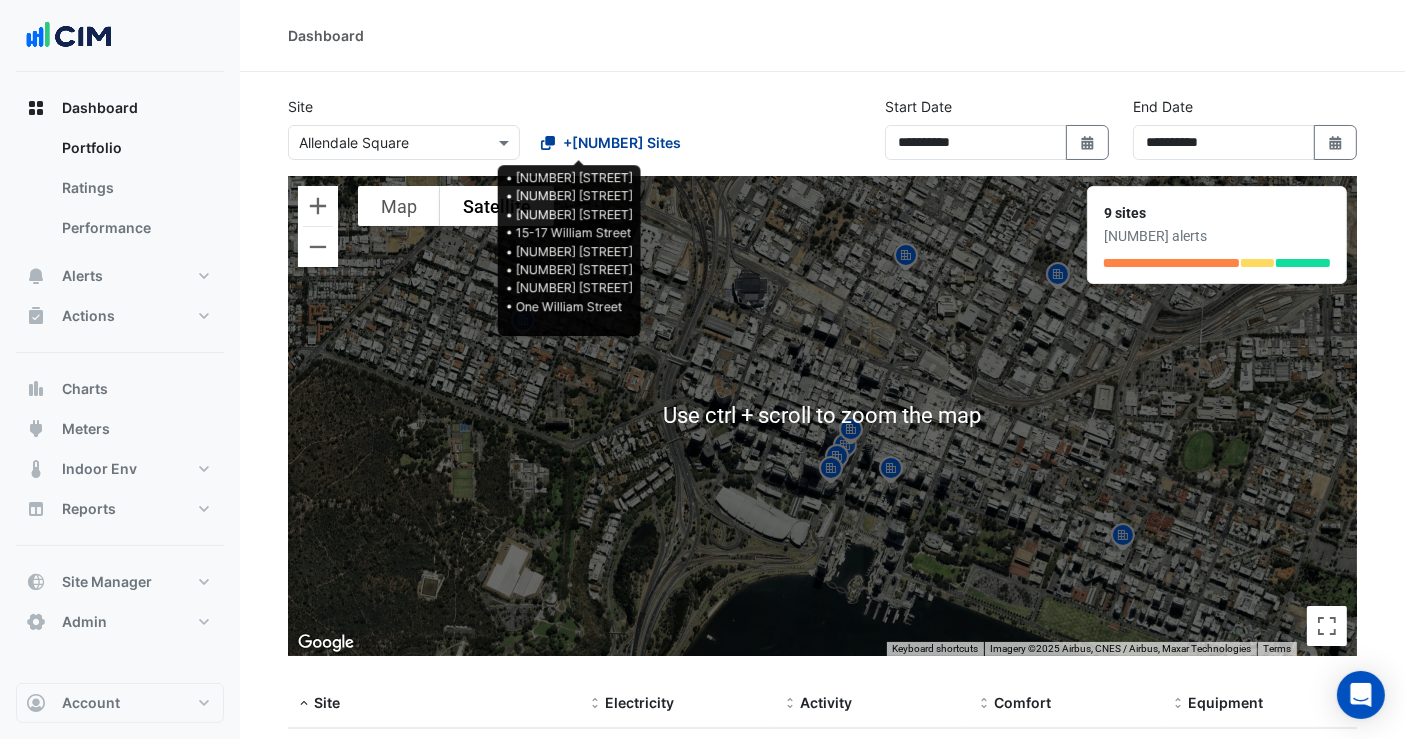 click on "+[NUMBER] Sites" at bounding box center (622, 142) 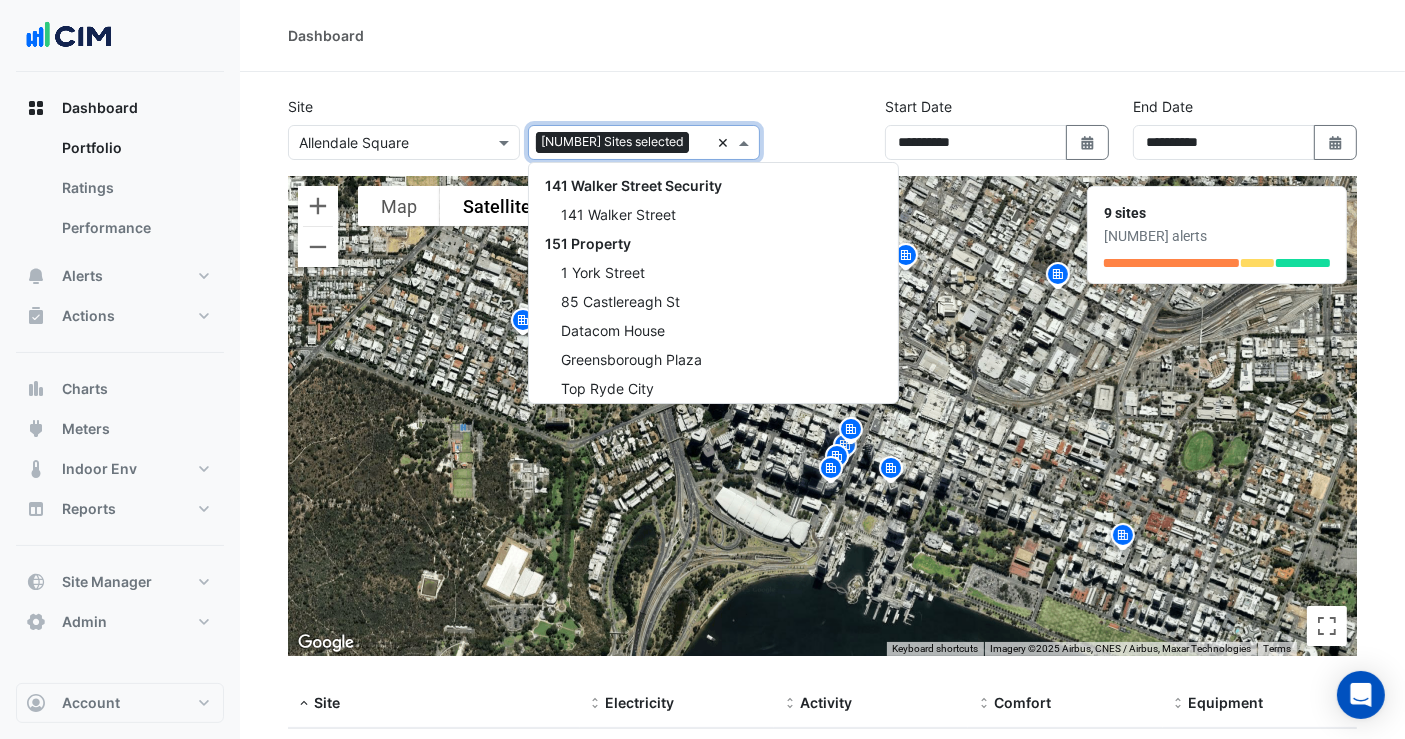 scroll, scrollTop: 9720, scrollLeft: 0, axis: vertical 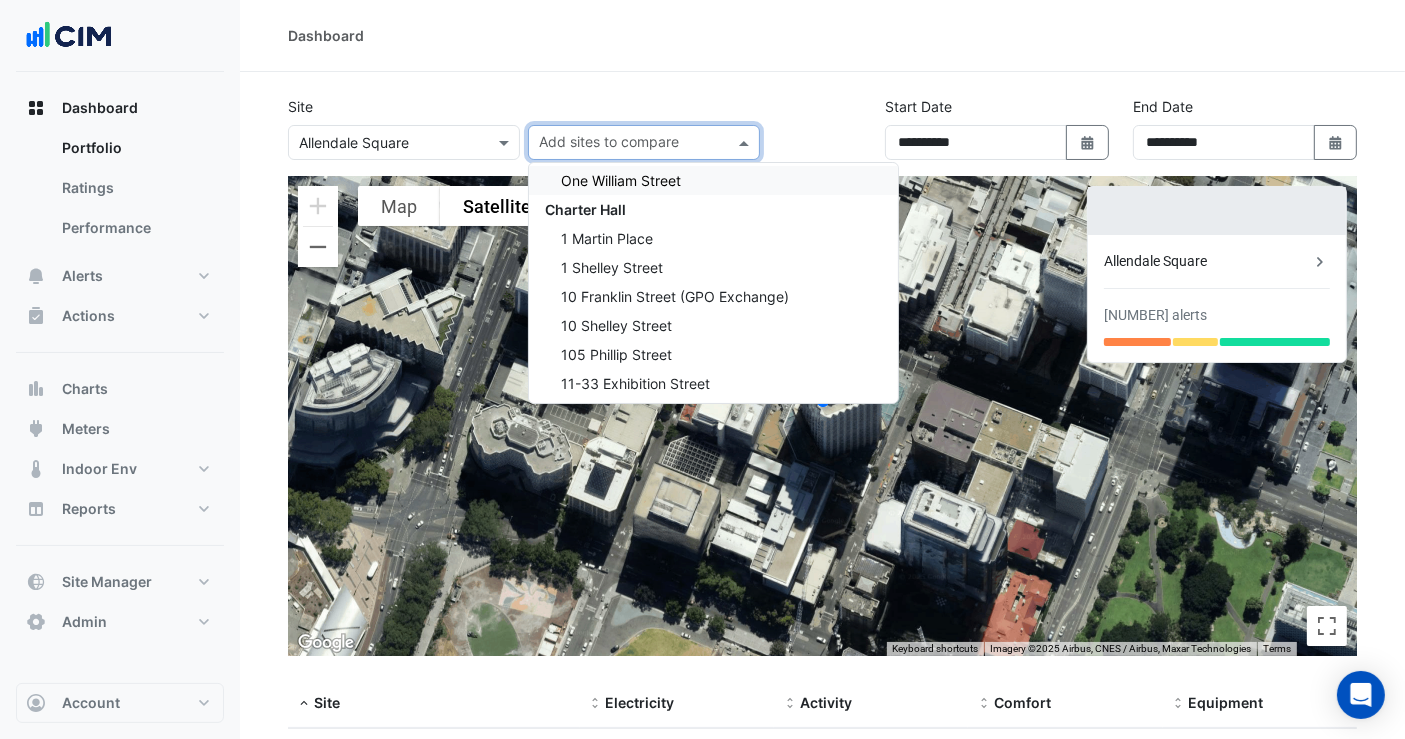 click on "Site
Select a Site × Allendale Square
Add sites to compare 141 Walker Street Security 141 Walker Street 151 Property 1 York Street 85 Castlereagh St Datacom House Greensborough Plaza Top Ryde City 24x7 130 Lonsdale Street Adare Manor Analog Devices (ERDC) Analog Devices Main Site BioMarin Shanbally DELL Technologies (Ovens) Dell Technologies (Raheen) Gilead Sciences  Immigration Museum Janssen Biologics Janssen Pharma Cork Melbourne Museum Merribek Annexe Museums Discovery Centre National Library of Australia Scienceworks Vision Care Main Site Jacksonville Vision Care Main Site Limerick Vision Care R&D Jacksonville  Voco Gold Coast 333 George Concierge 333 George Street ADP Consulting 11-33 Exhibition Street Canberra Centre Eastland Watergardens Town Centre Adare Manor Adare Manor Aidan Lamberth FM 200 Creek Street 340 Adelaide Street 399 Lonsdale Street Analog Devices Analog Devices (ERDC) Analog Devices Main Site Aramark Babcock" 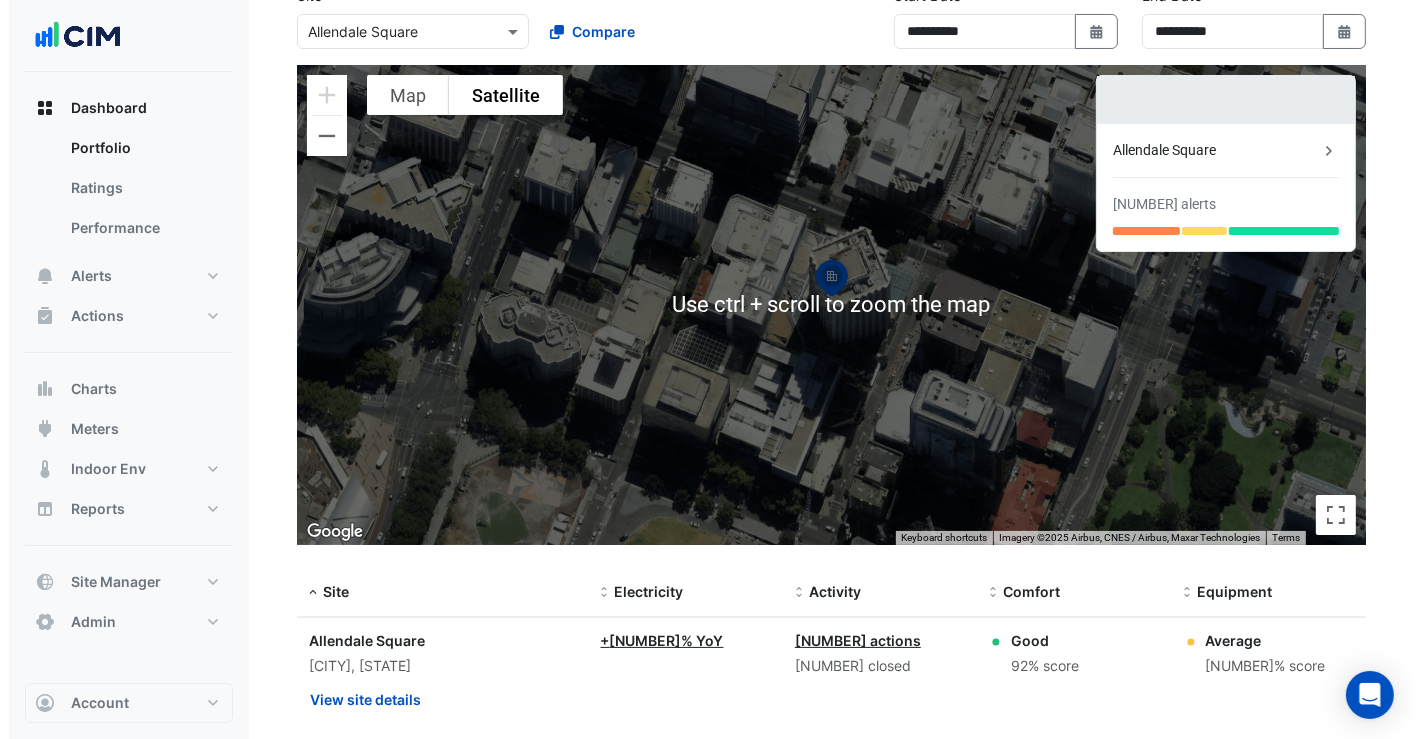scroll, scrollTop: 0, scrollLeft: 0, axis: both 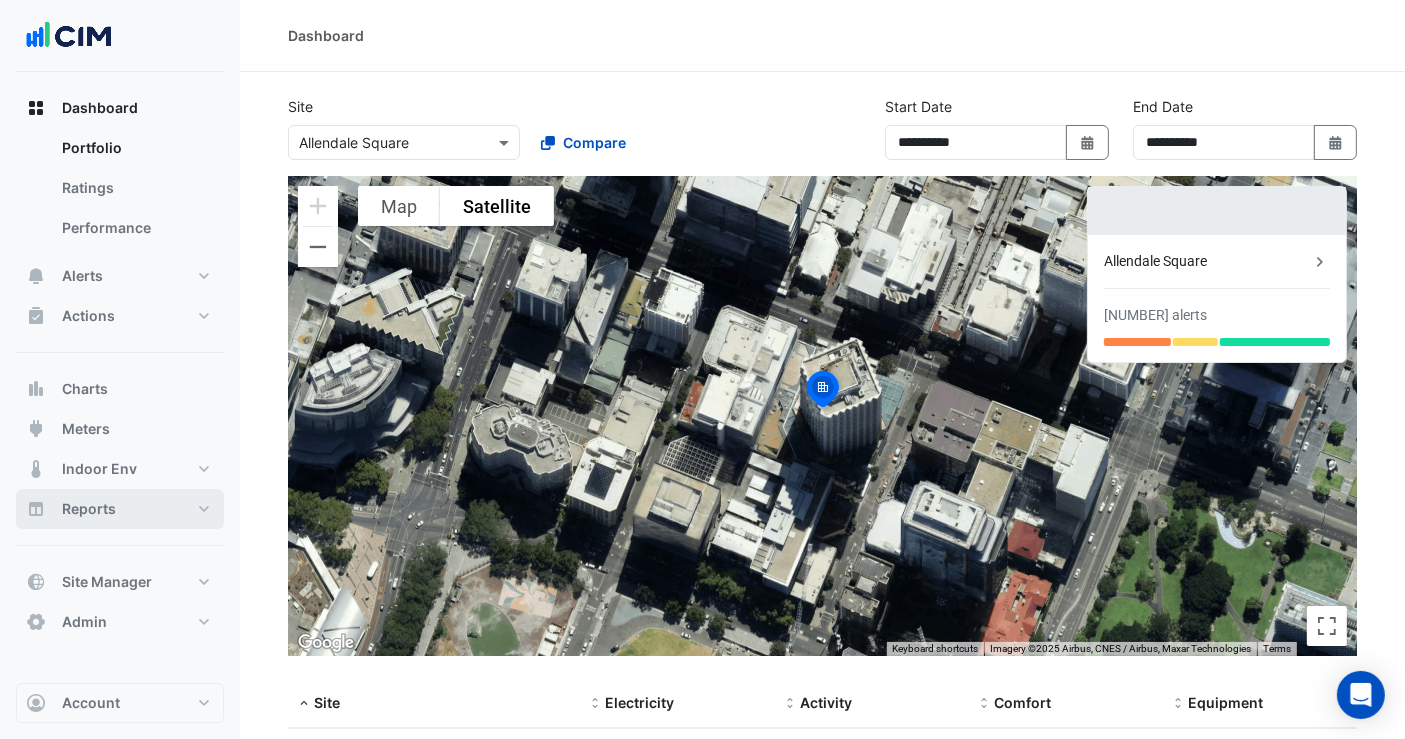 click on "Reports" at bounding box center [120, 509] 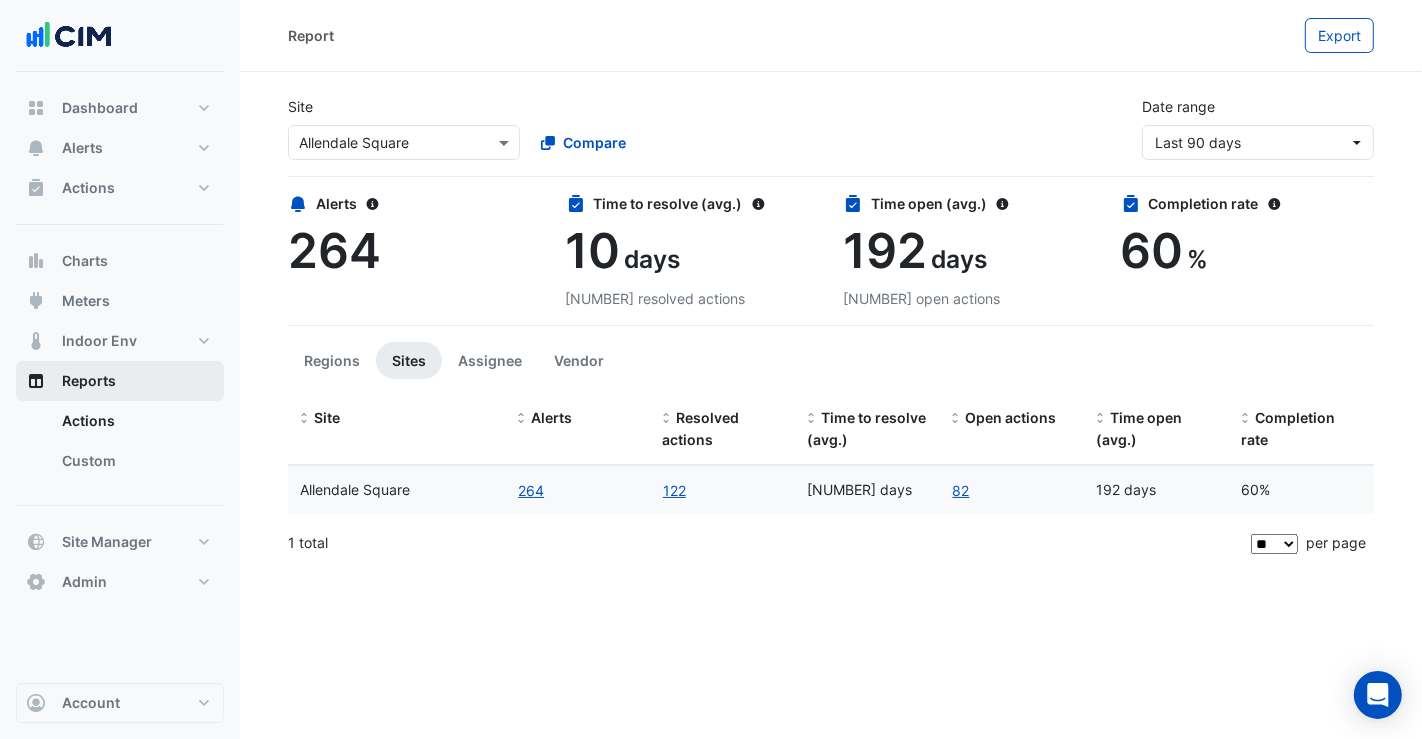 click on "Reports" at bounding box center (120, 381) 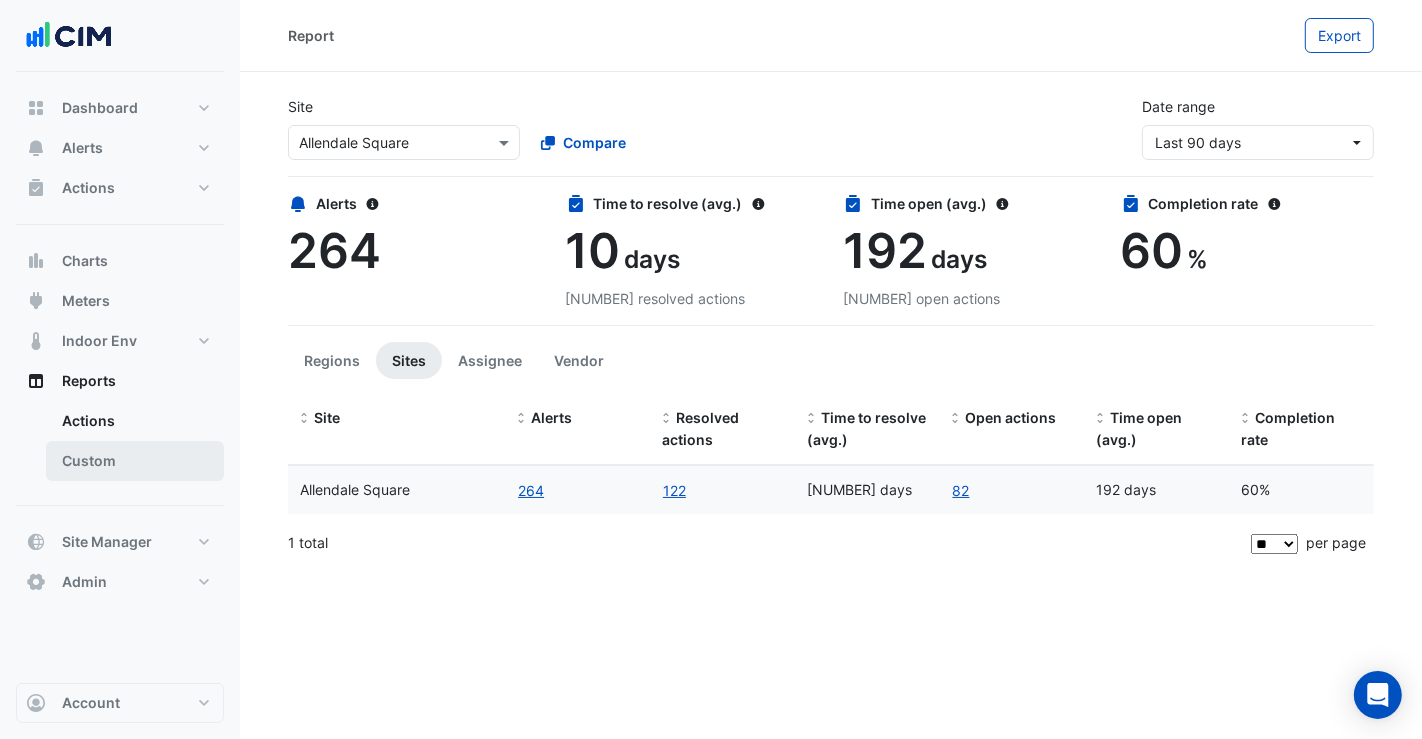 click on "Custom" at bounding box center [135, 461] 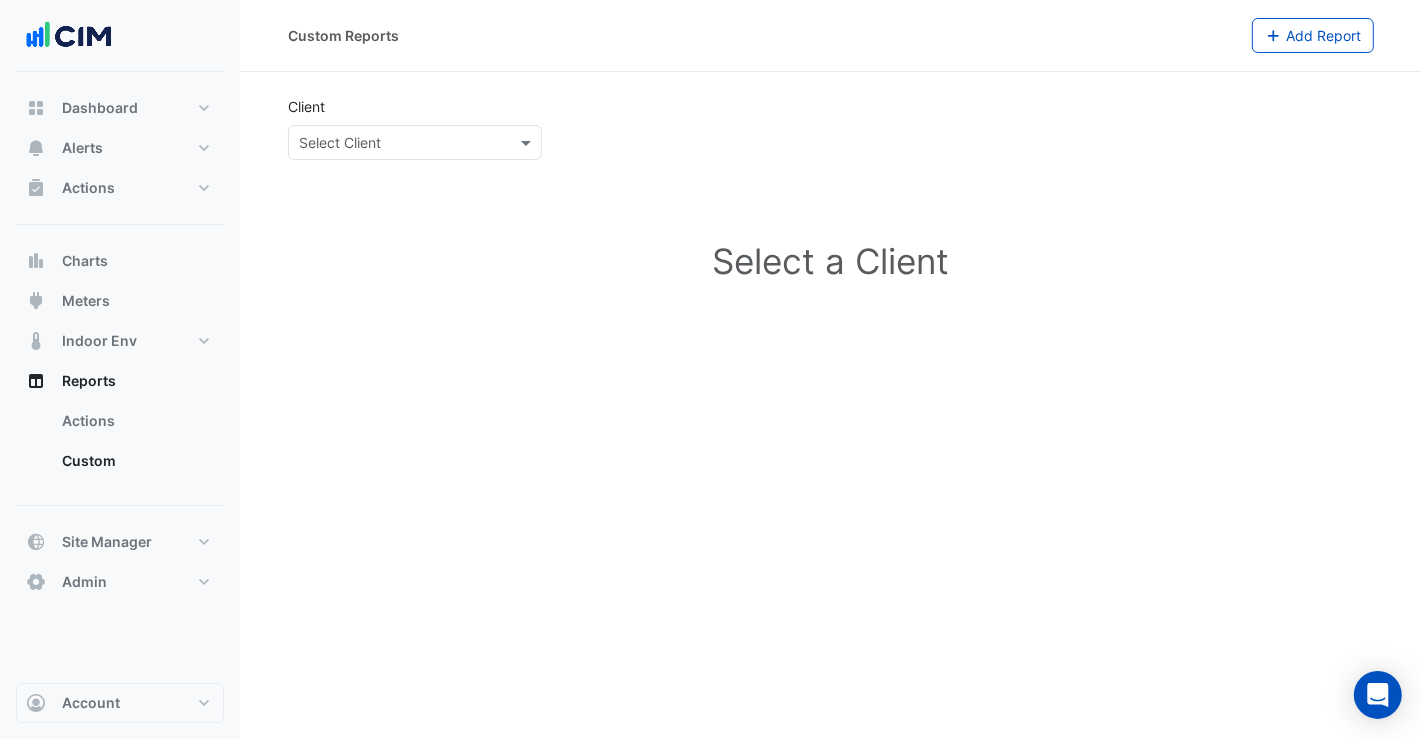 click on "Select Client" at bounding box center (415, 142) 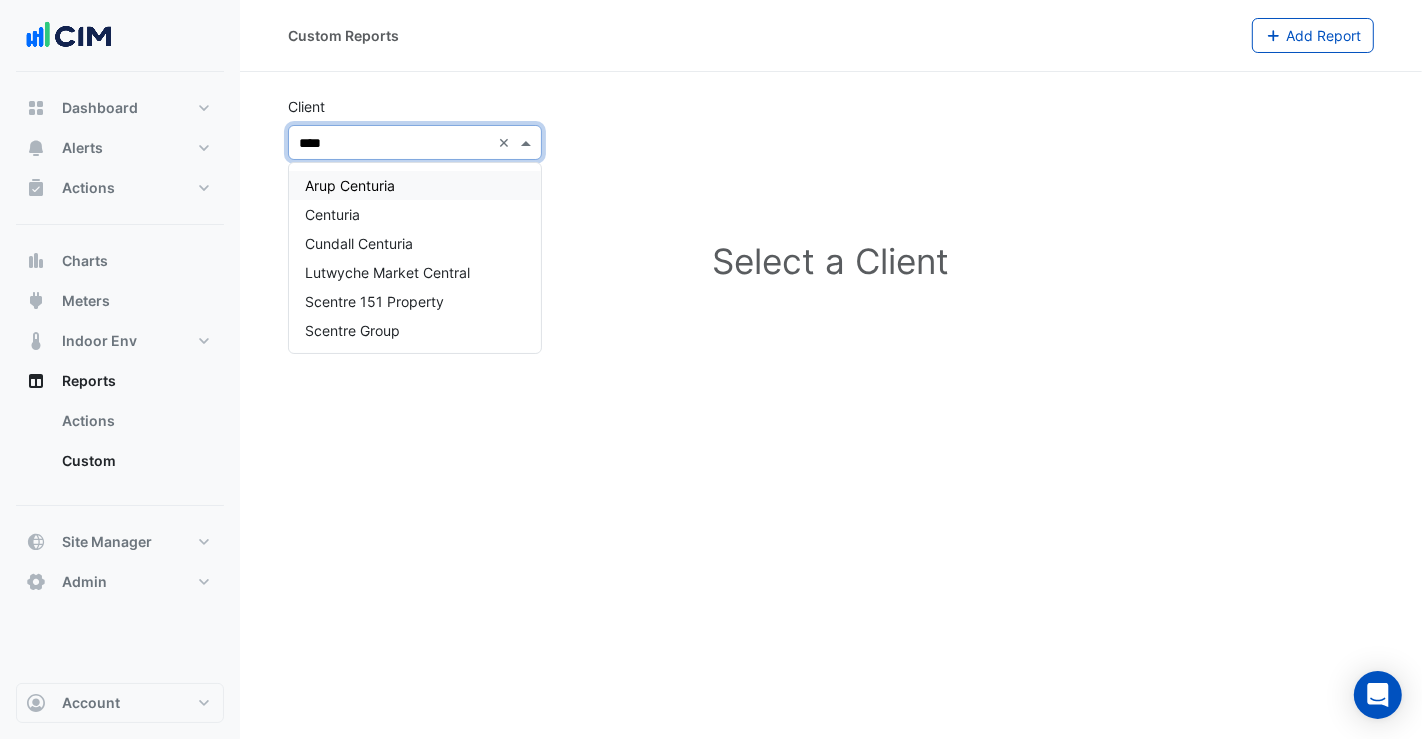 type on "*****" 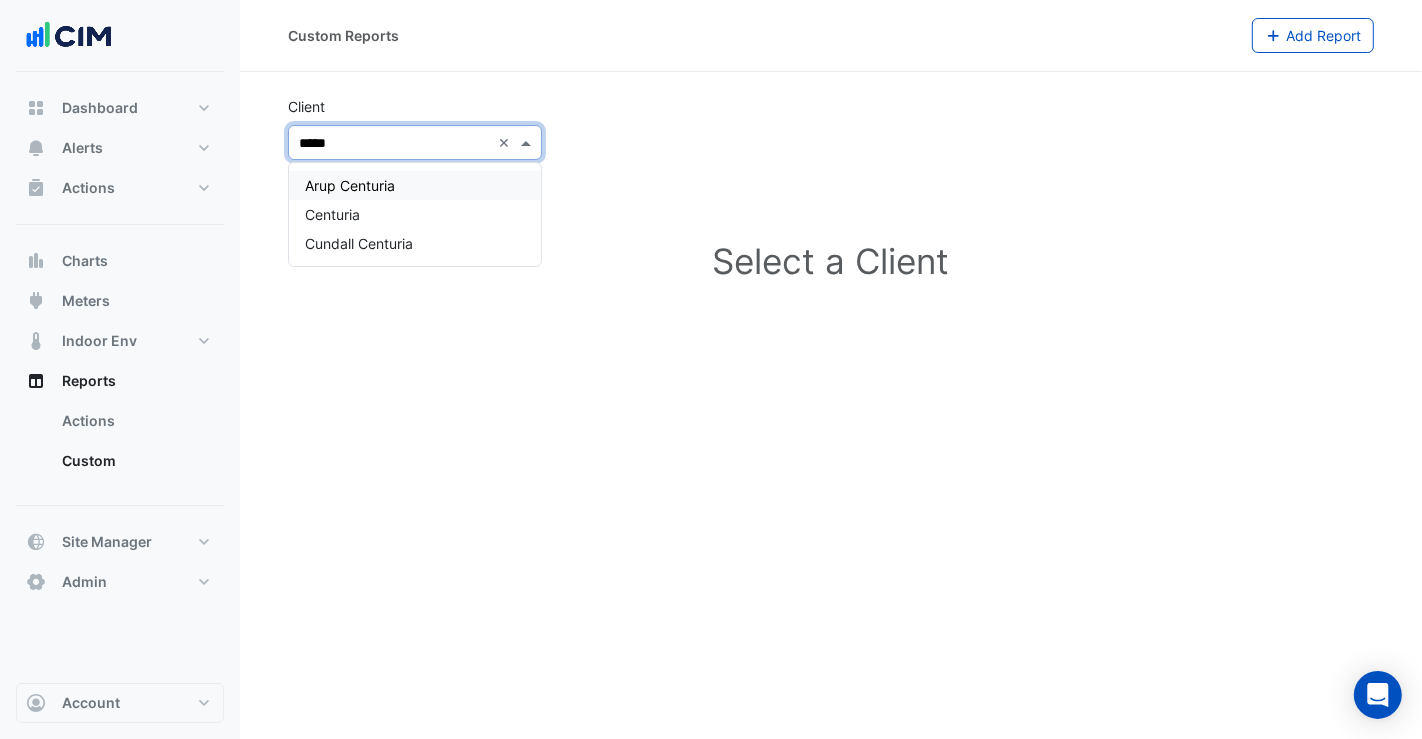 drag, startPoint x: 361, startPoint y: 198, endPoint x: 360, endPoint y: 209, distance: 11.045361 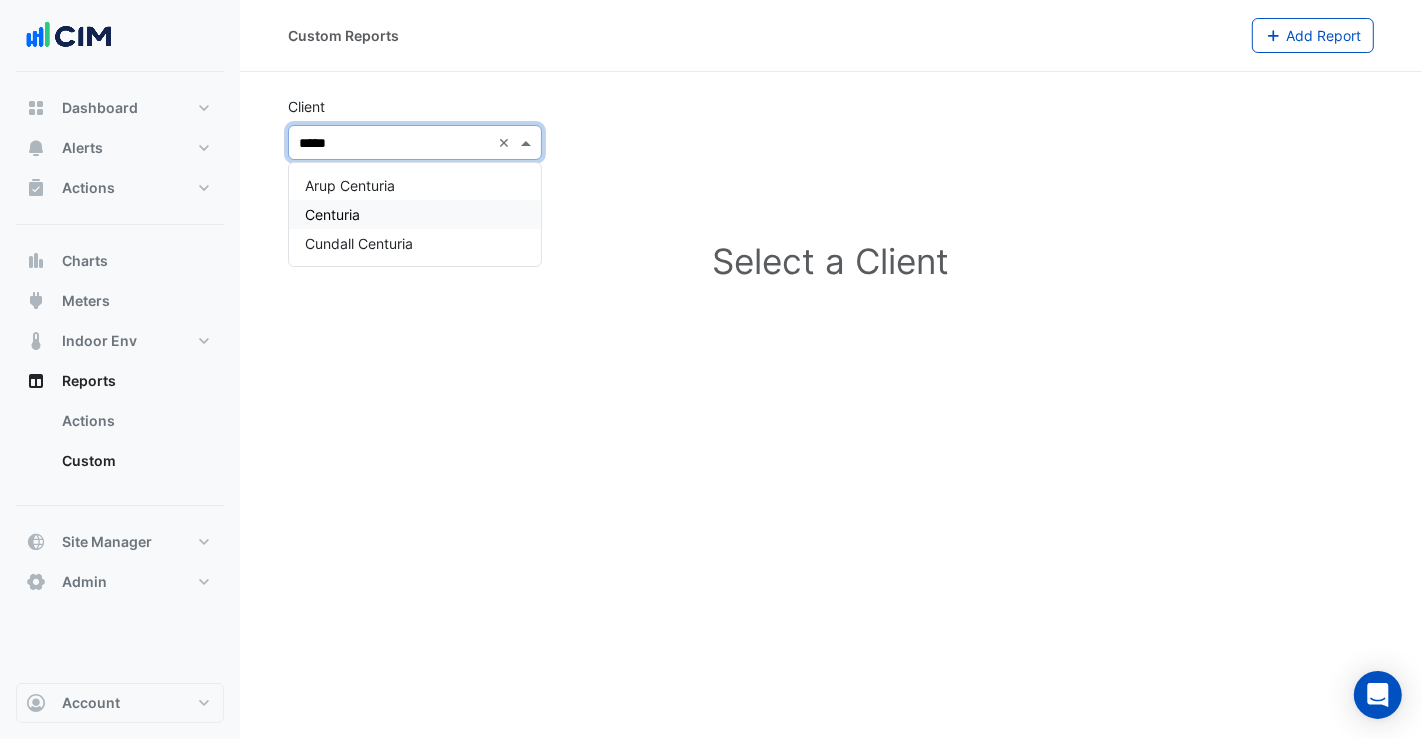 click on "Centuria" at bounding box center (332, 214) 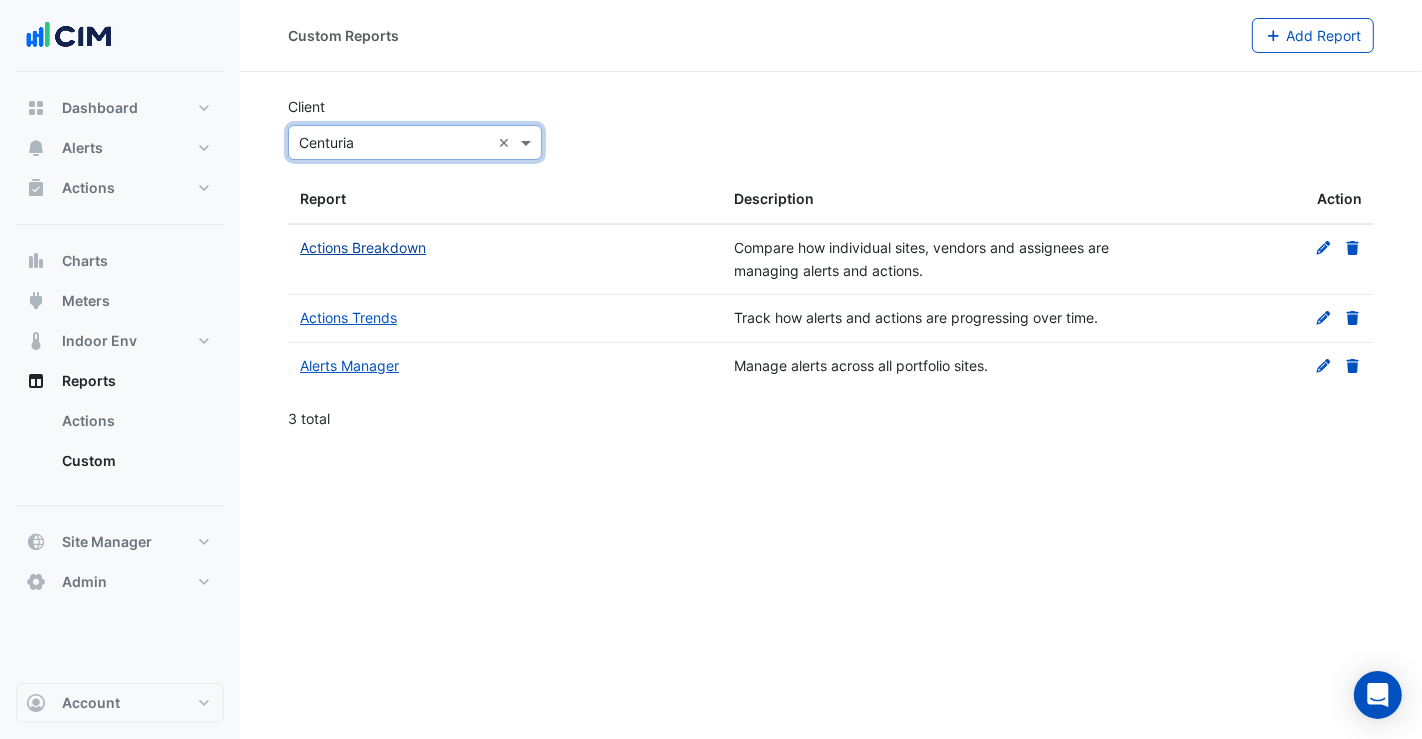 click on "Actions Breakdown" 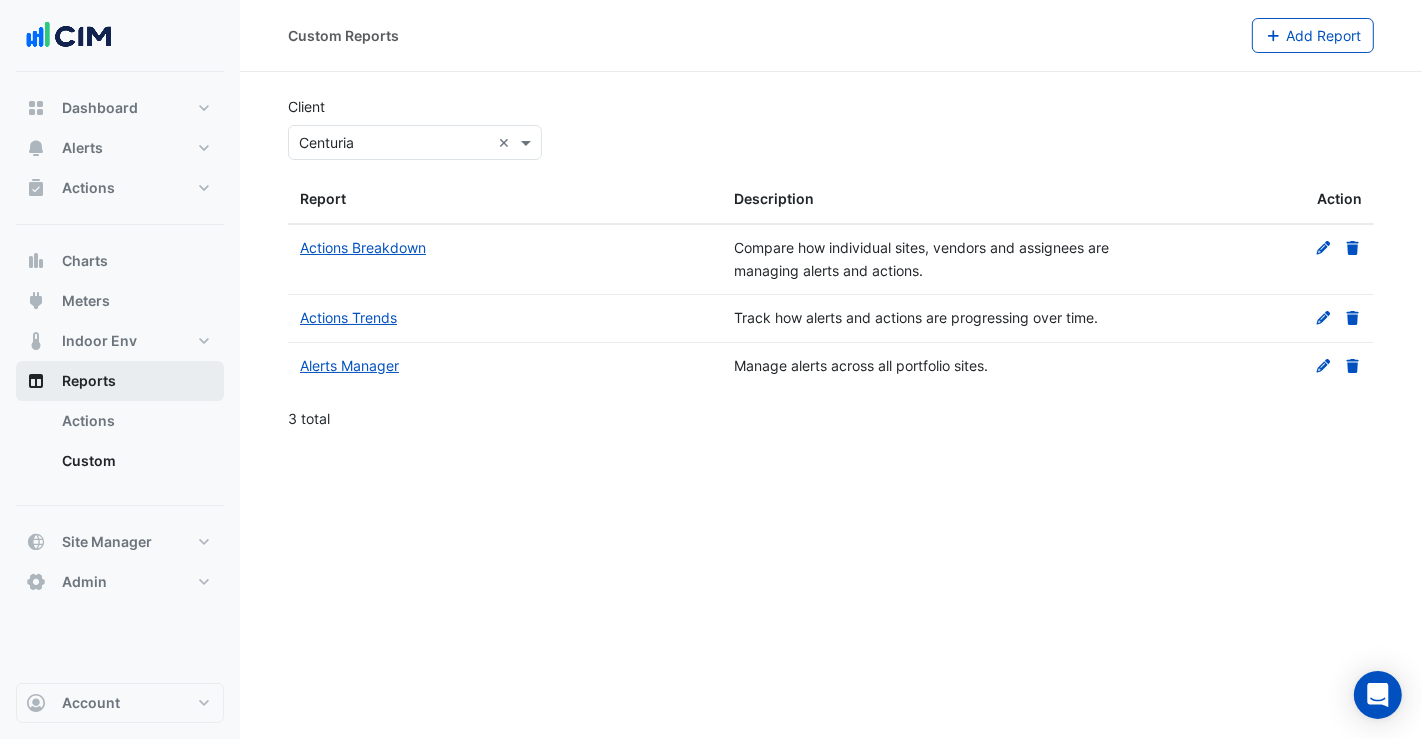 click on "Reports" at bounding box center (120, 381) 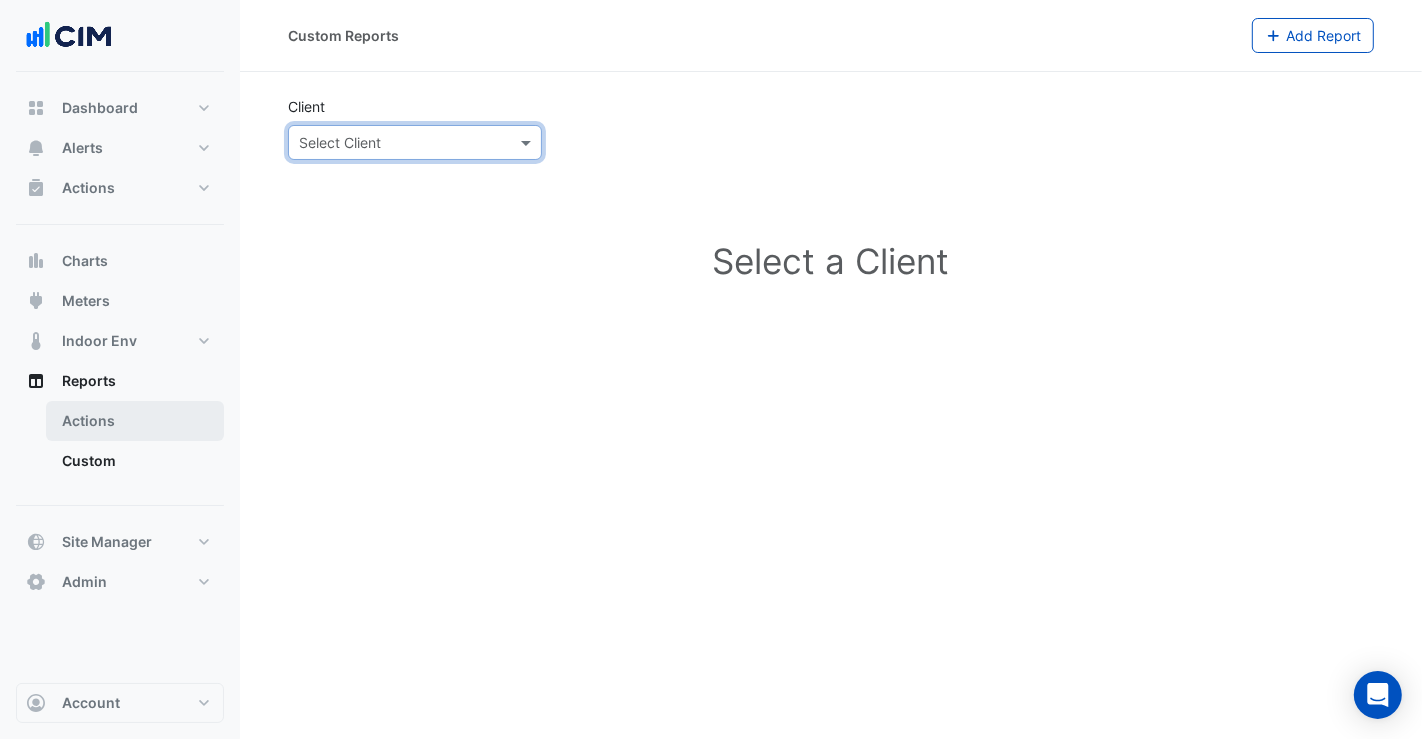 click on "Actions" at bounding box center (135, 421) 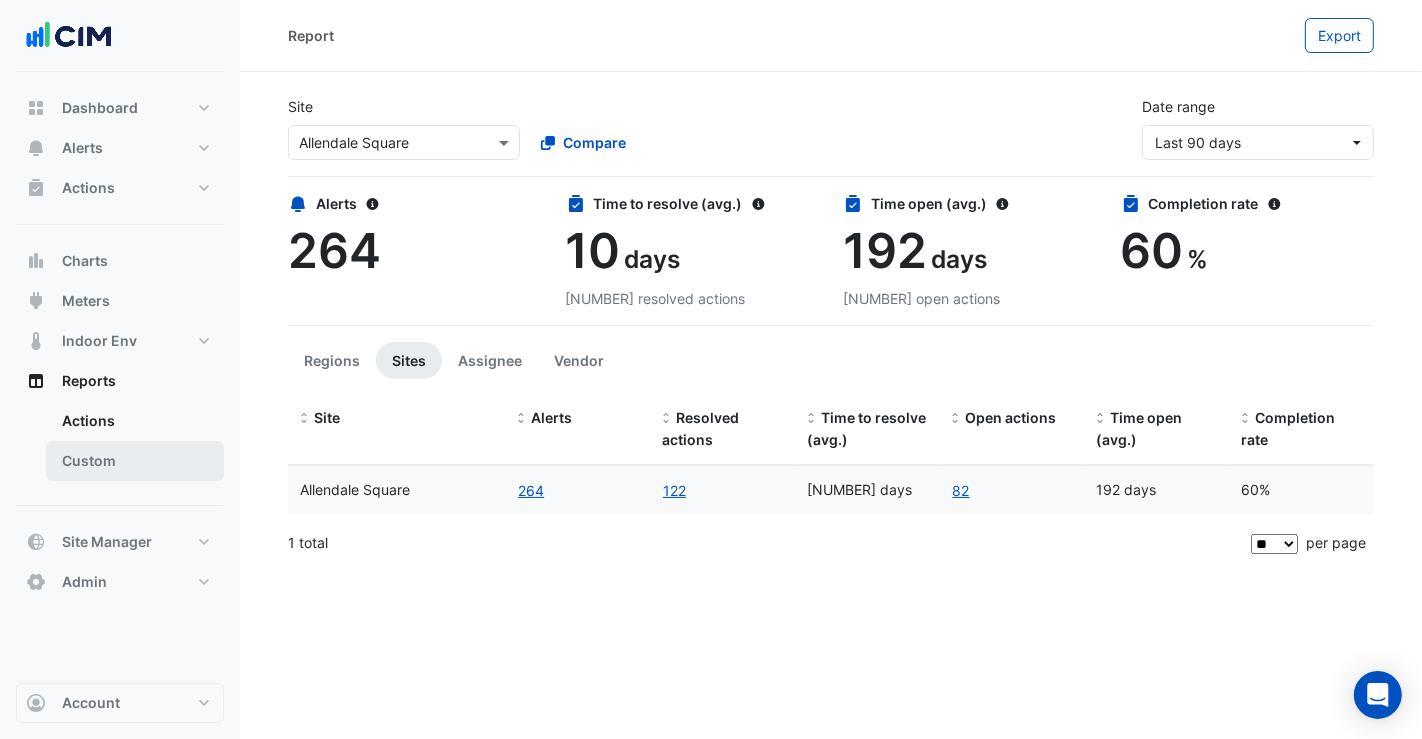 click on "Custom" at bounding box center [135, 461] 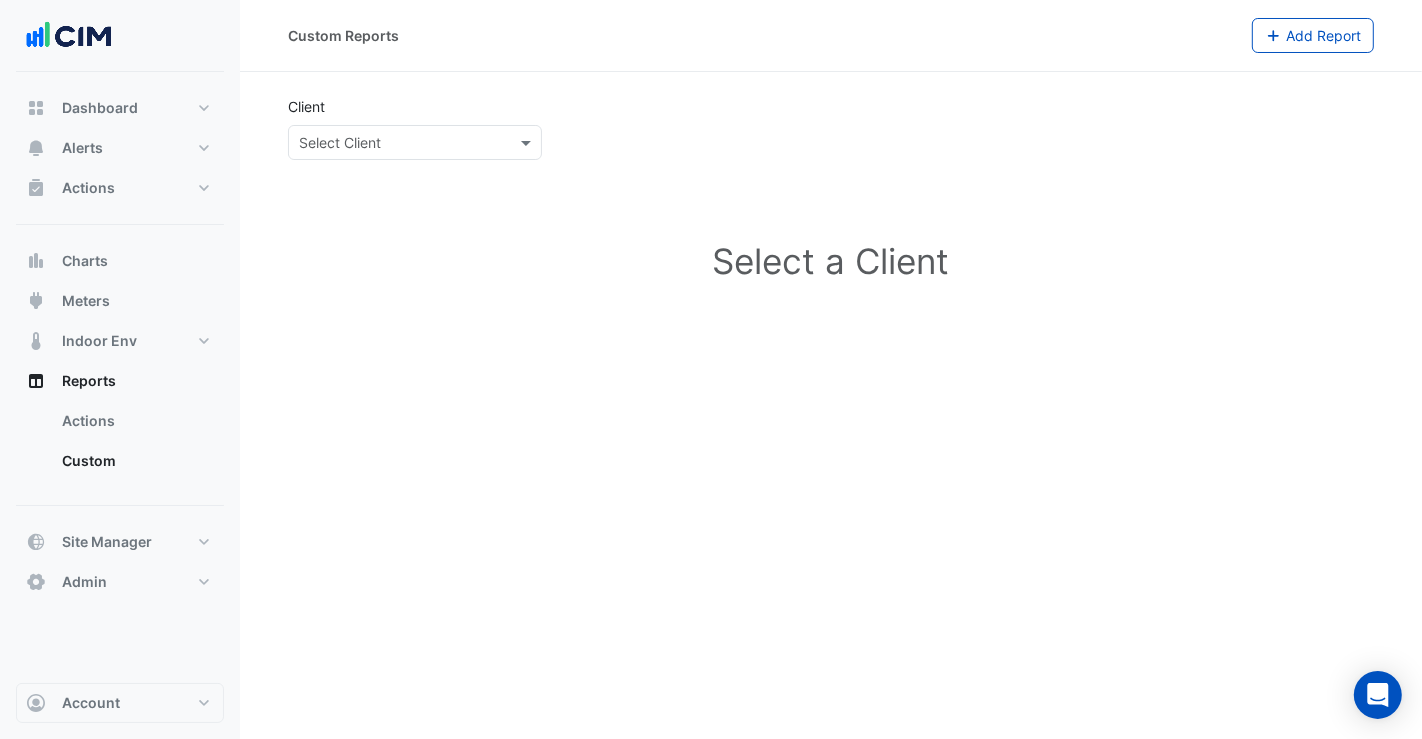 click at bounding box center [395, 143] 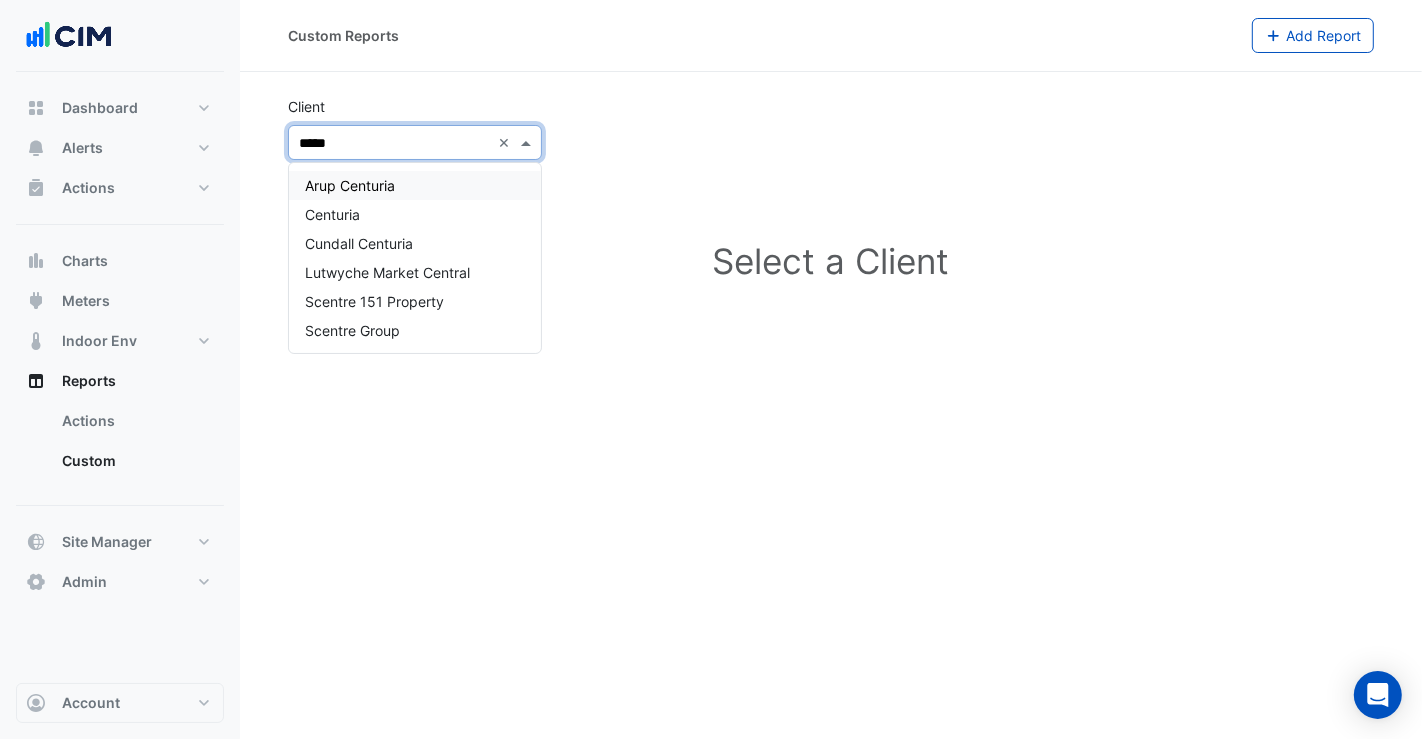type on "******" 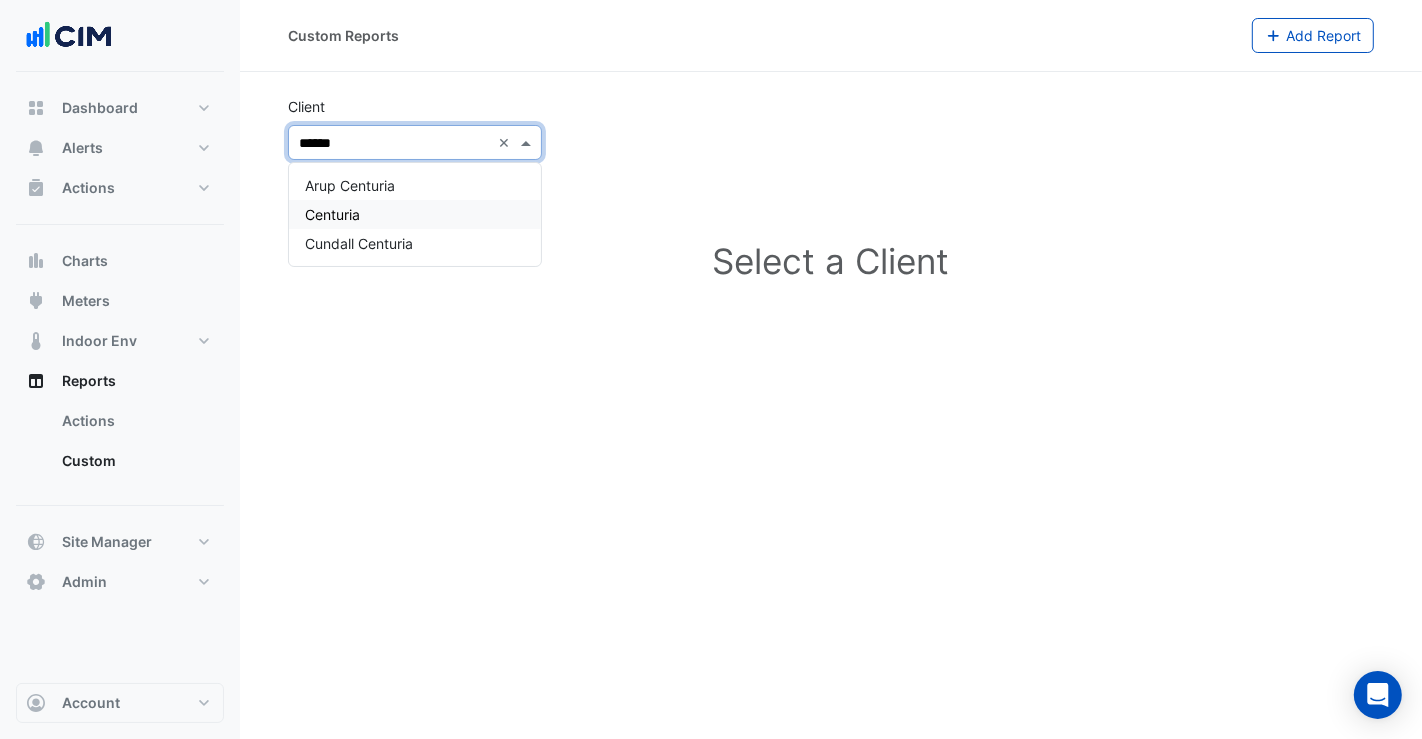 click on "Centuria" at bounding box center [415, 214] 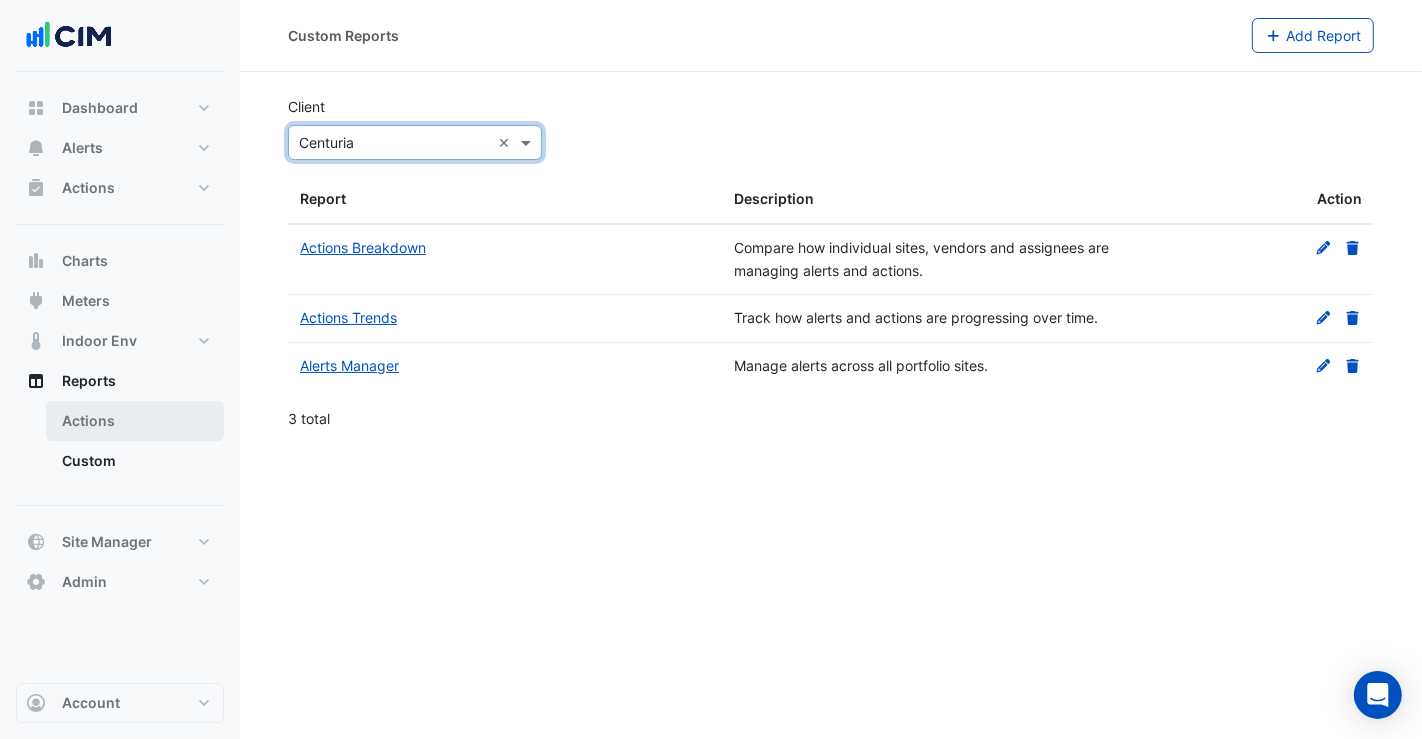 click on "Actions" at bounding box center (135, 421) 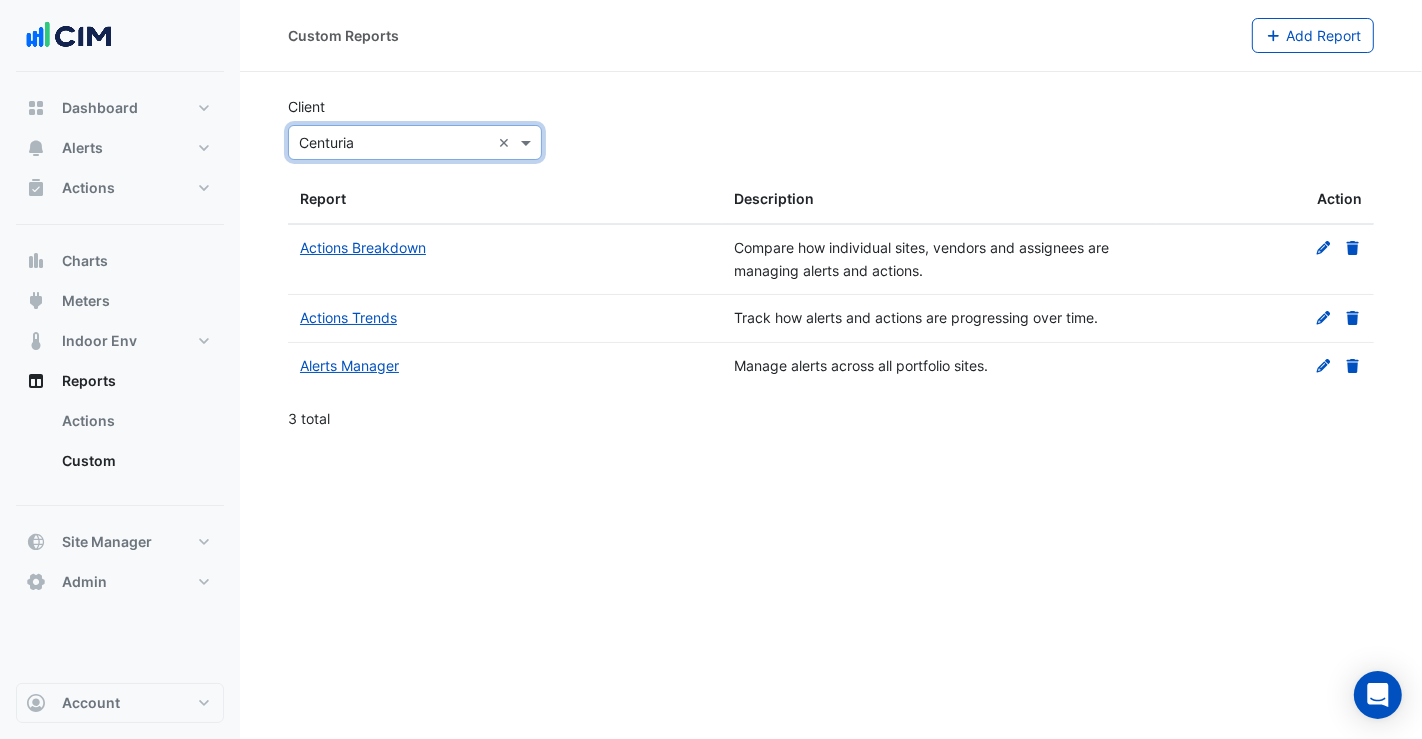select on "**" 